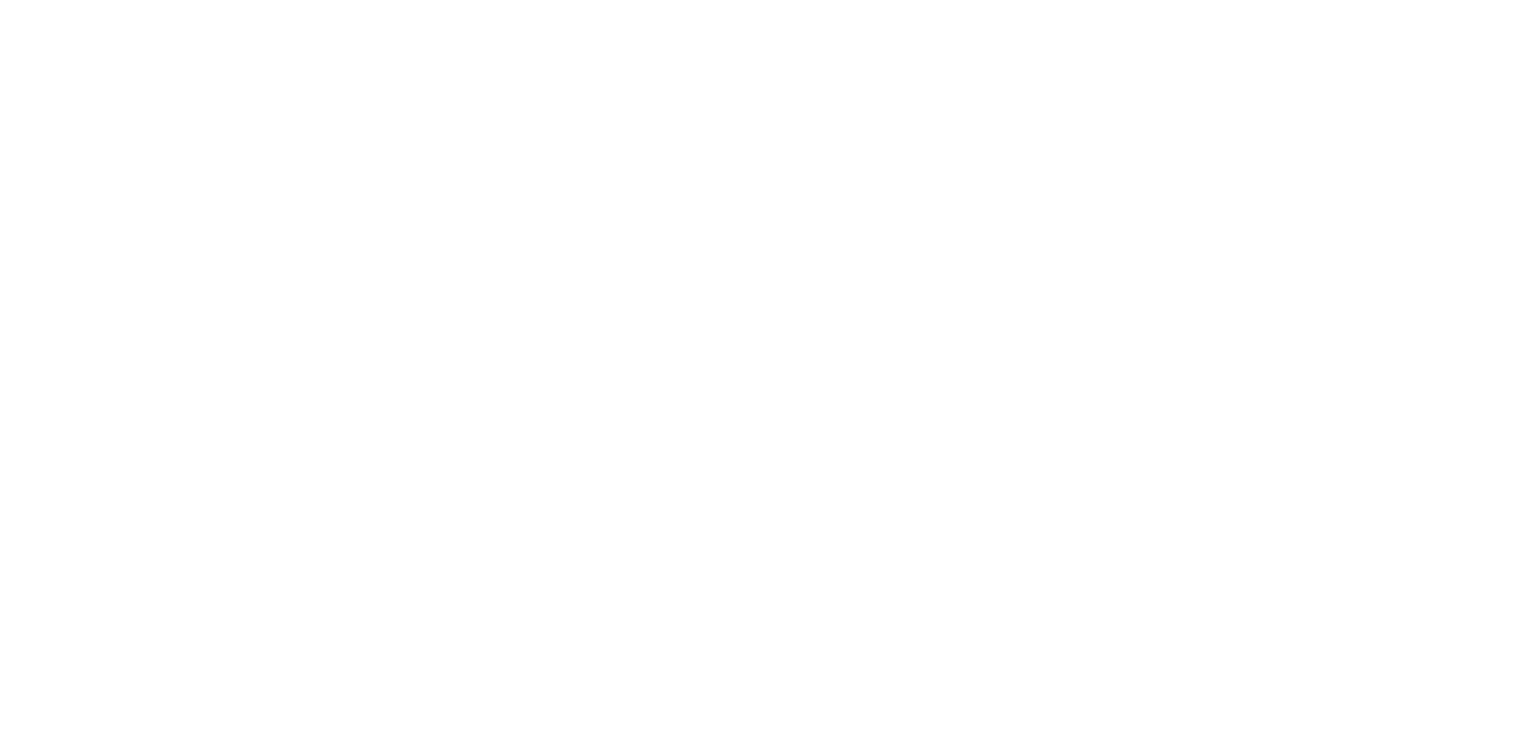 scroll, scrollTop: 0, scrollLeft: 0, axis: both 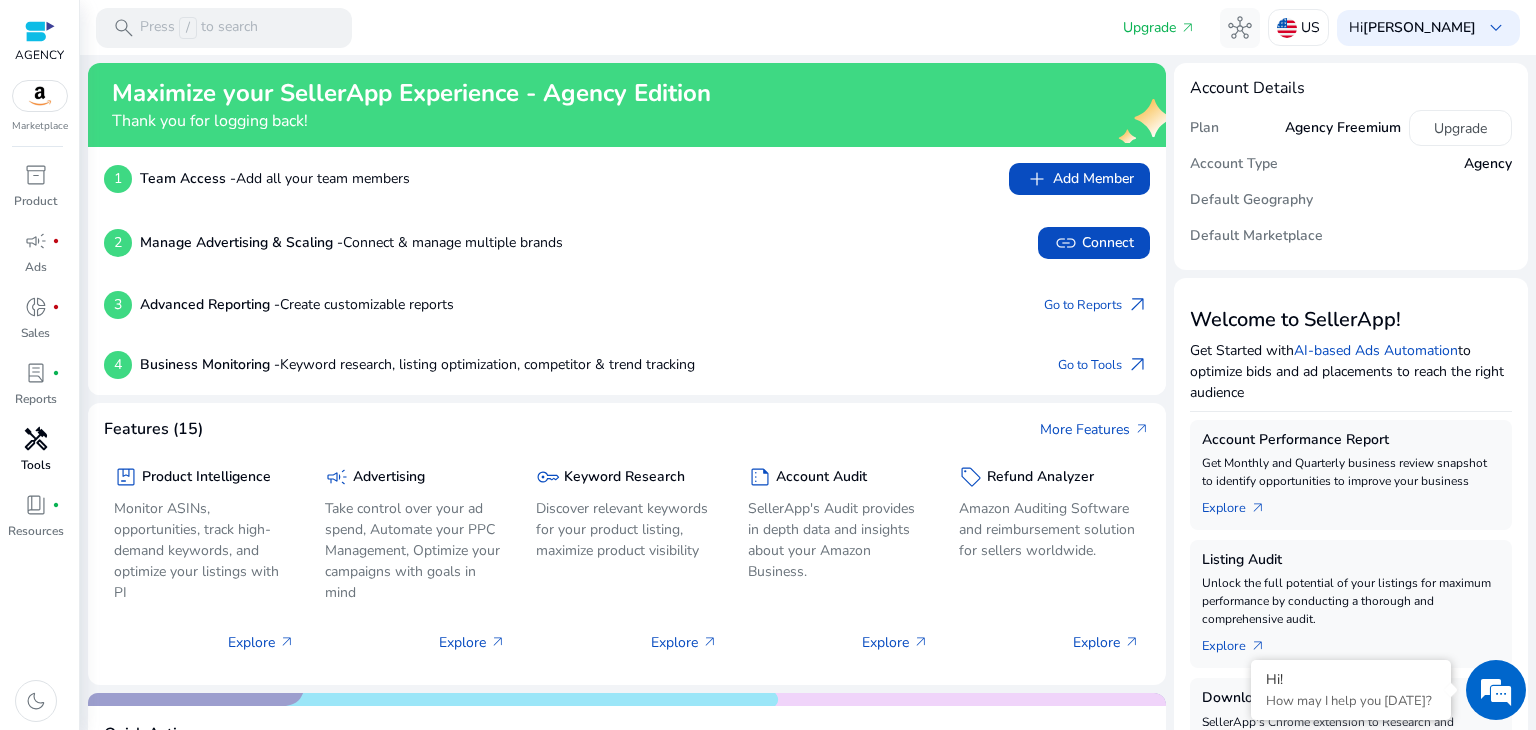 click on "handyman" at bounding box center [36, 439] 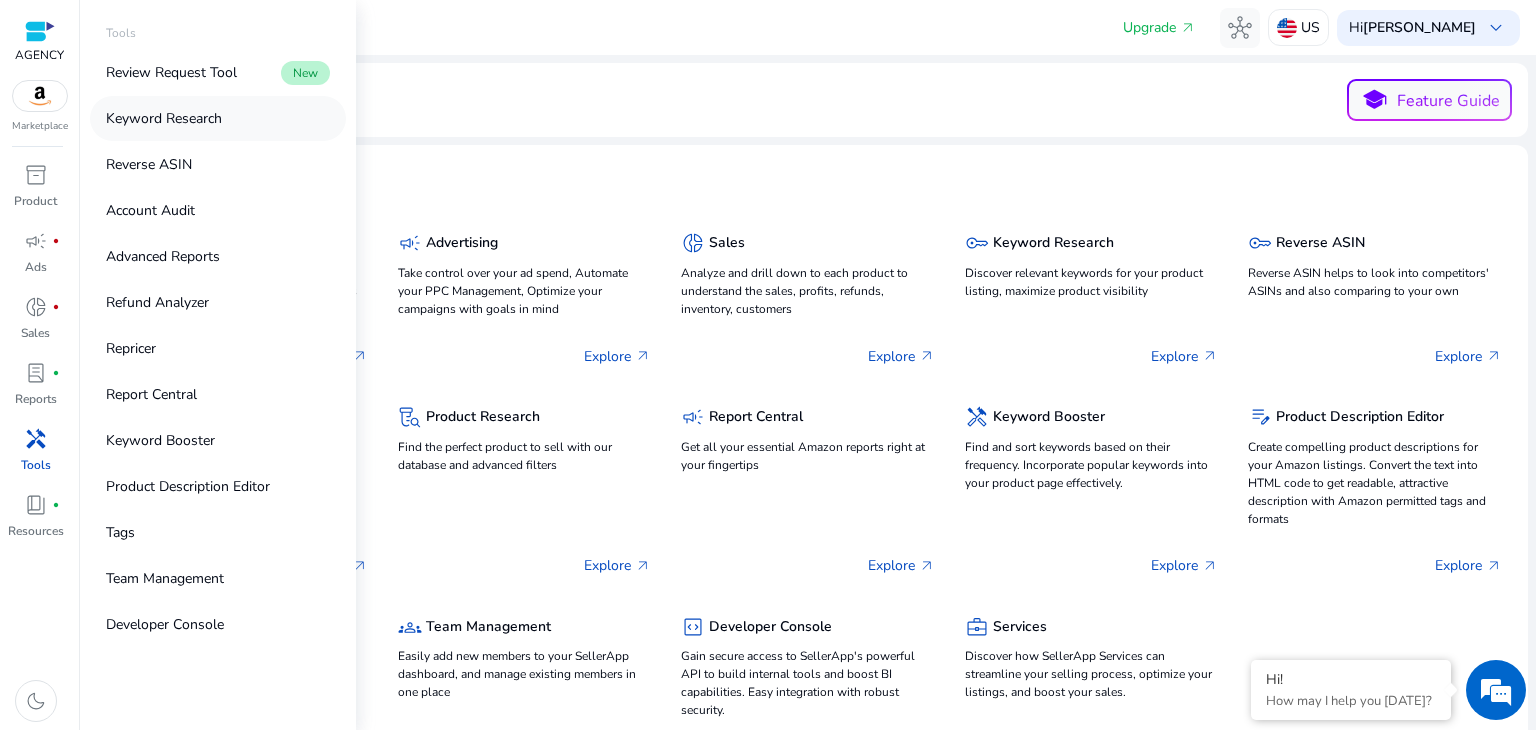 click on "Keyword Research" at bounding box center [164, 118] 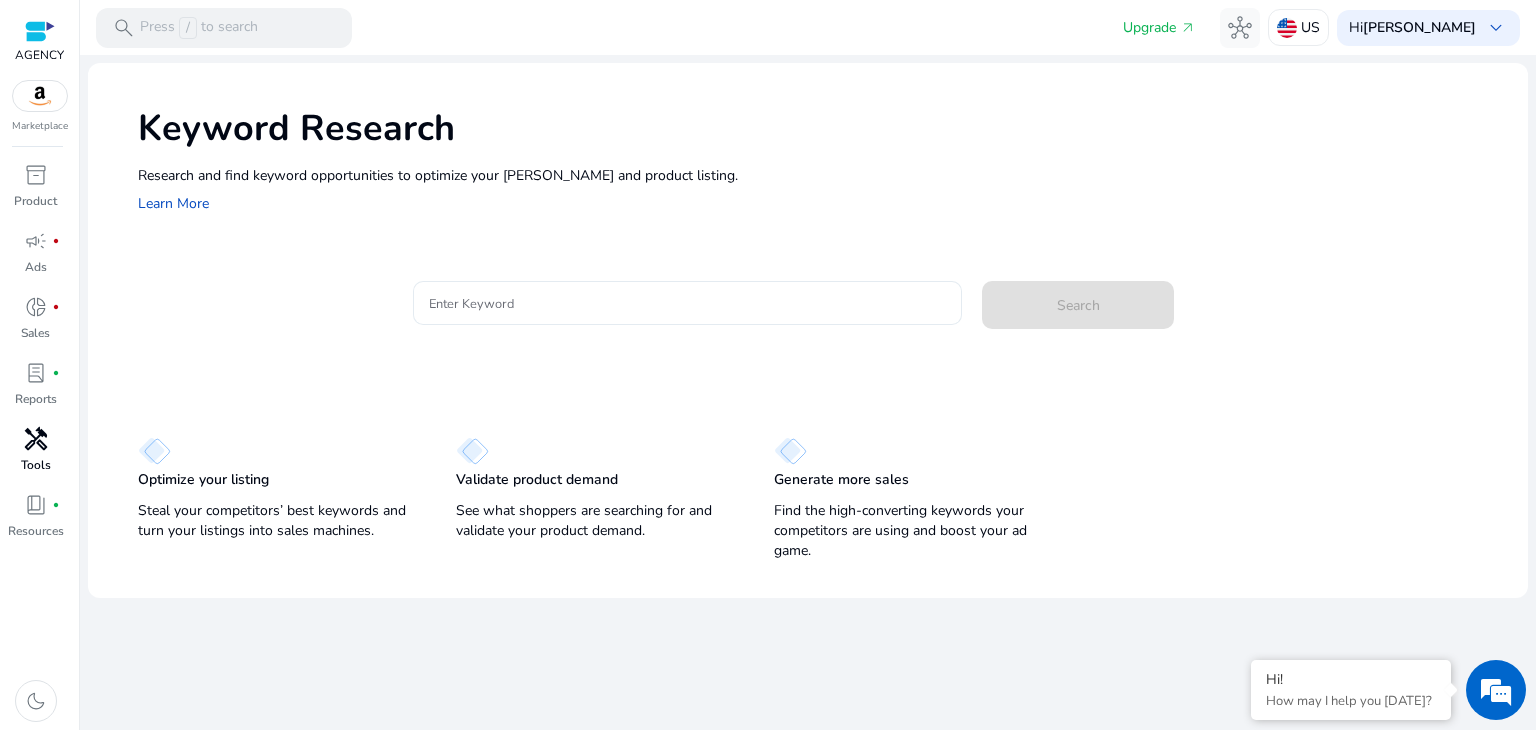 click 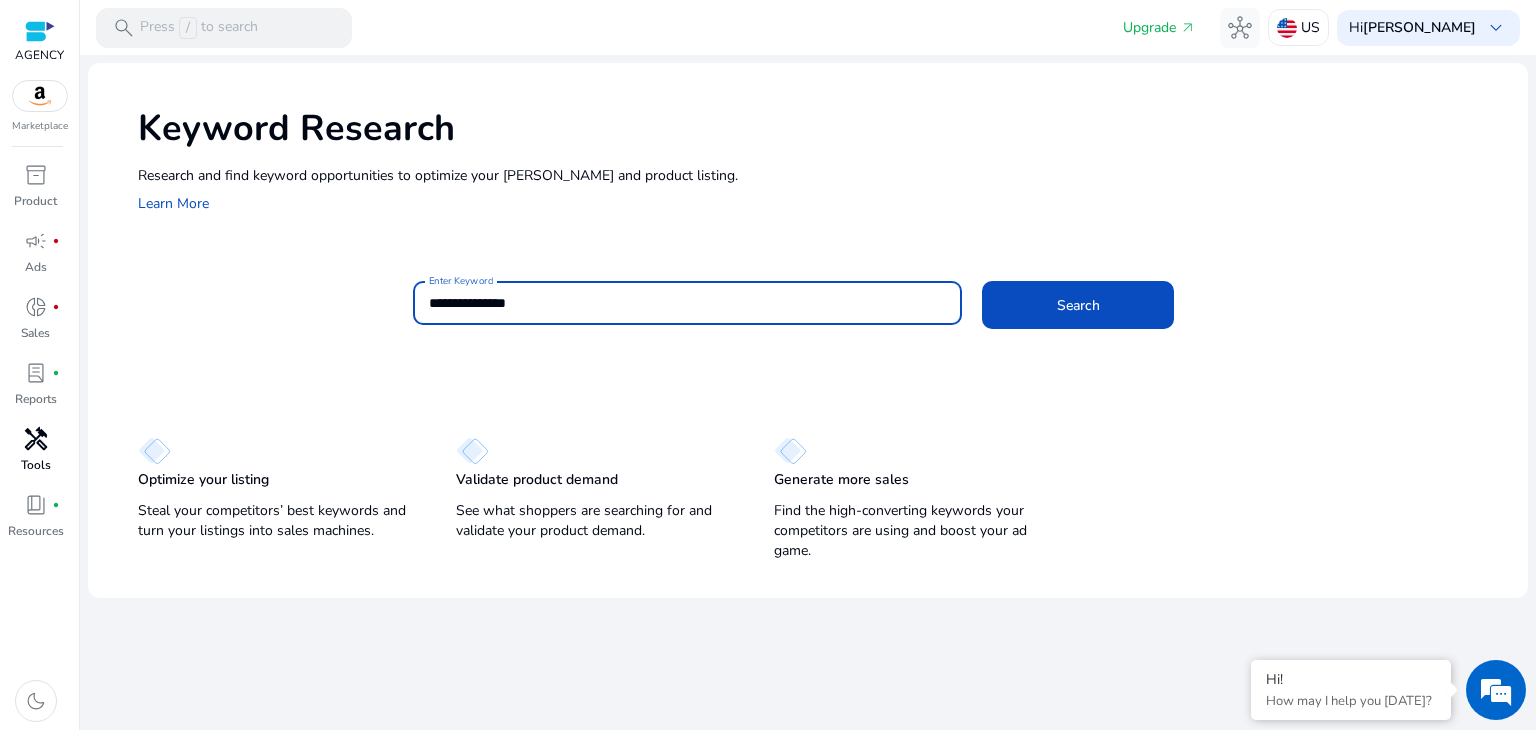 click on "**********" at bounding box center [688, 303] 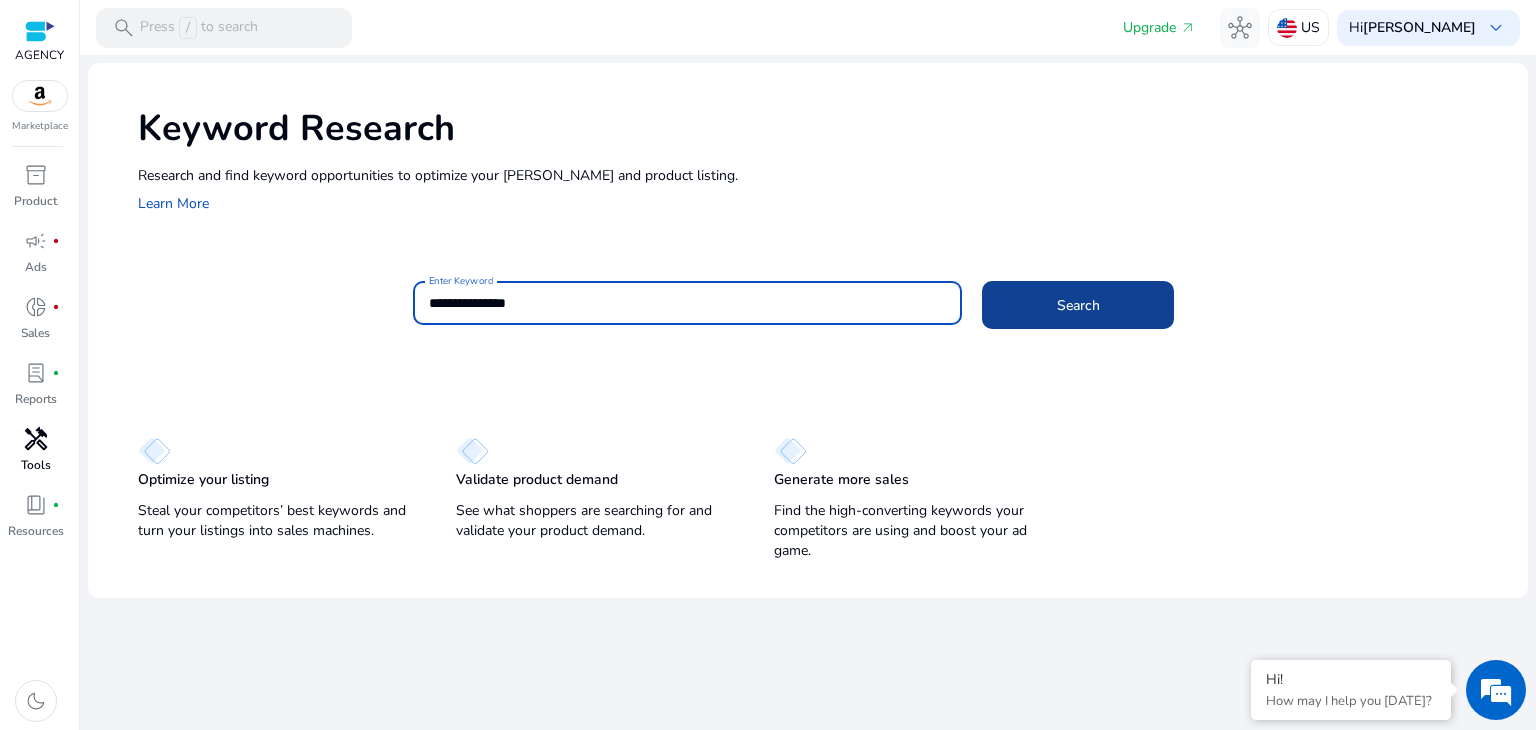 type on "**********" 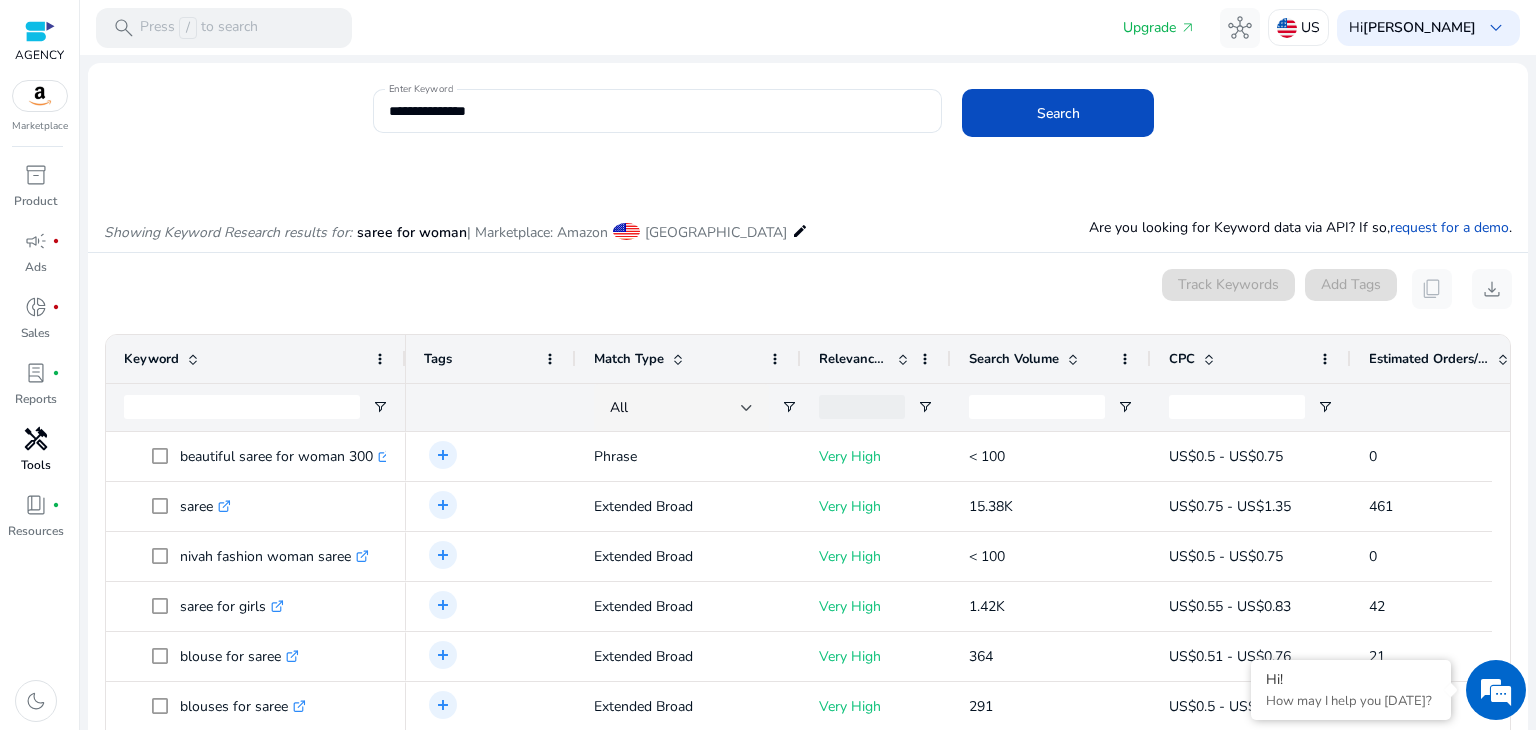 scroll, scrollTop: 170, scrollLeft: 0, axis: vertical 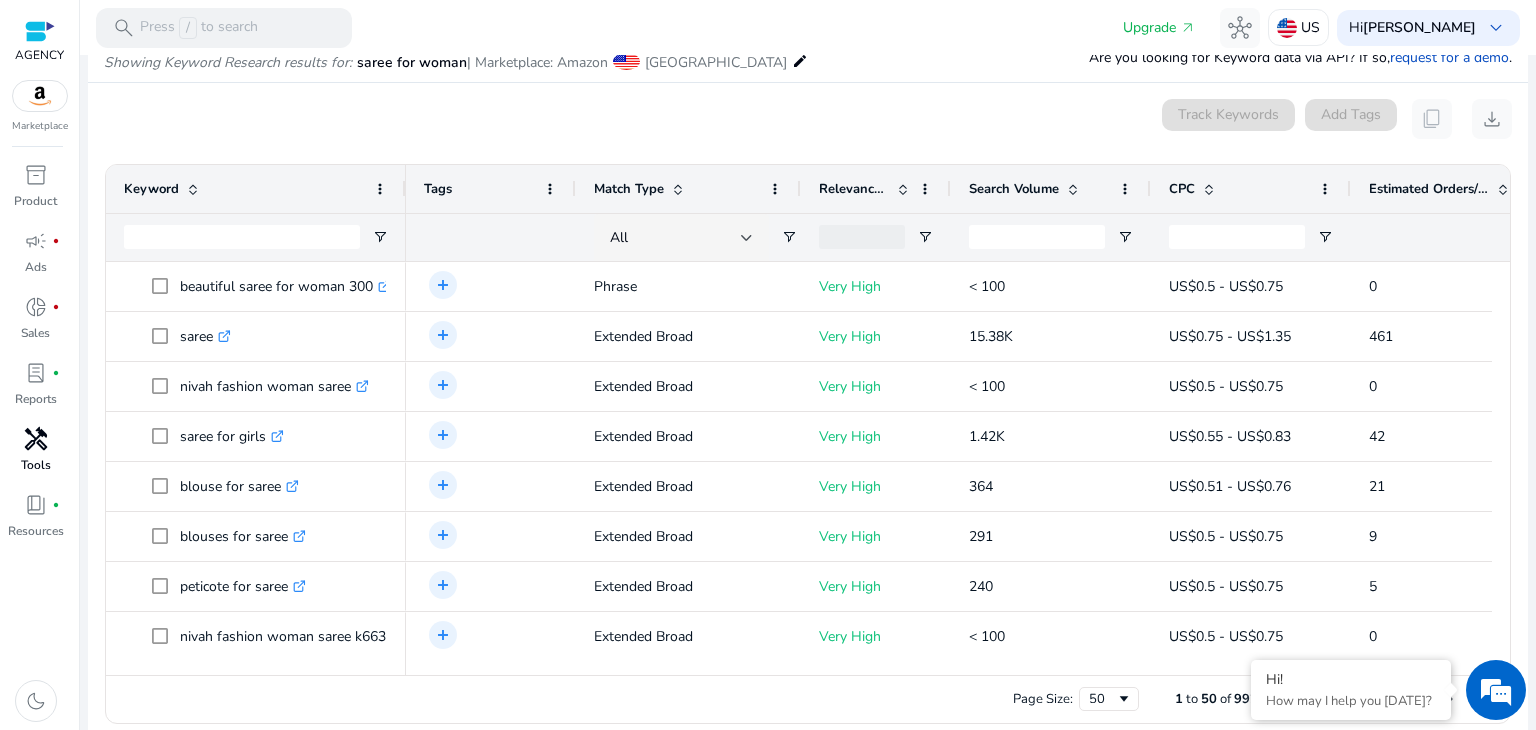 click on "edit" at bounding box center [800, 61] 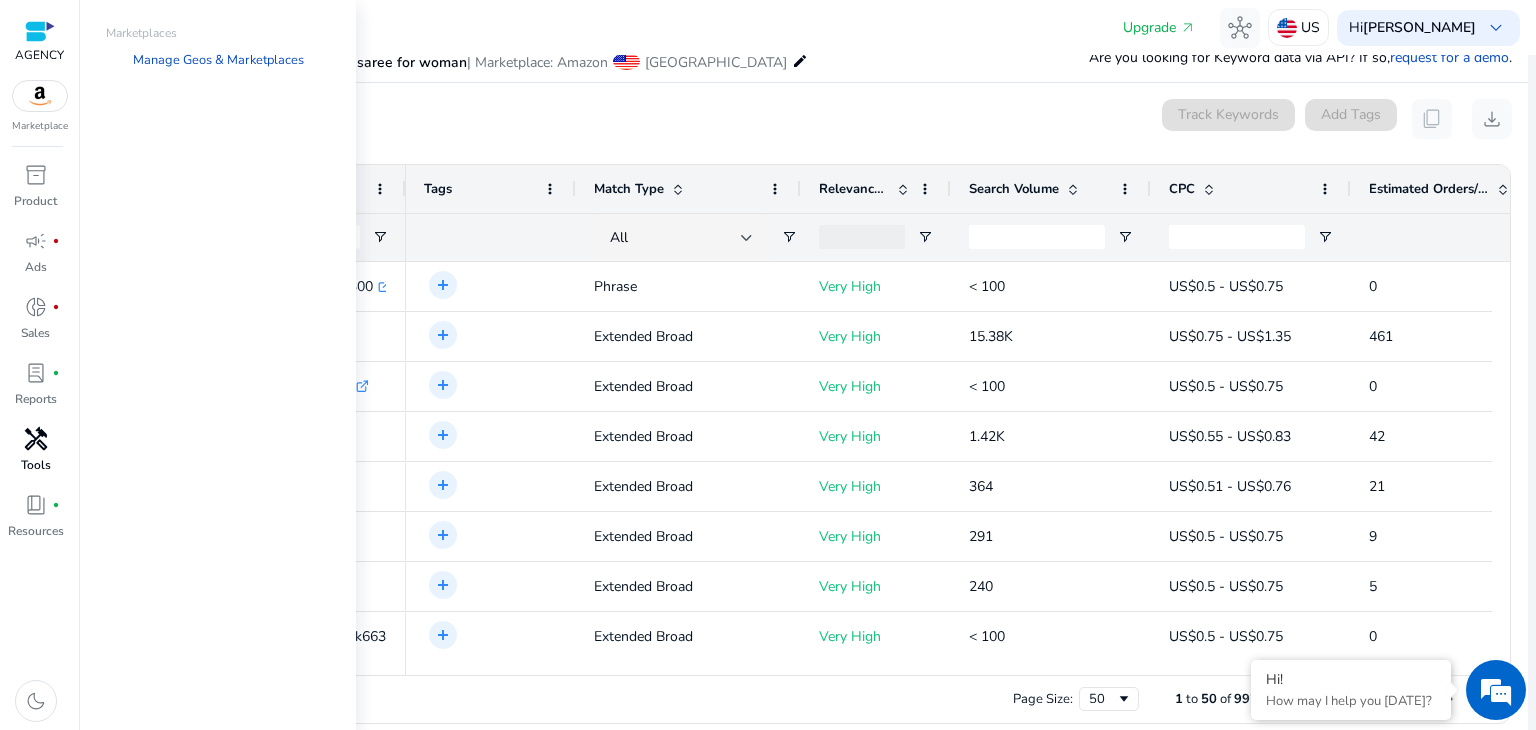 click on "United States" at bounding box center (716, 62) 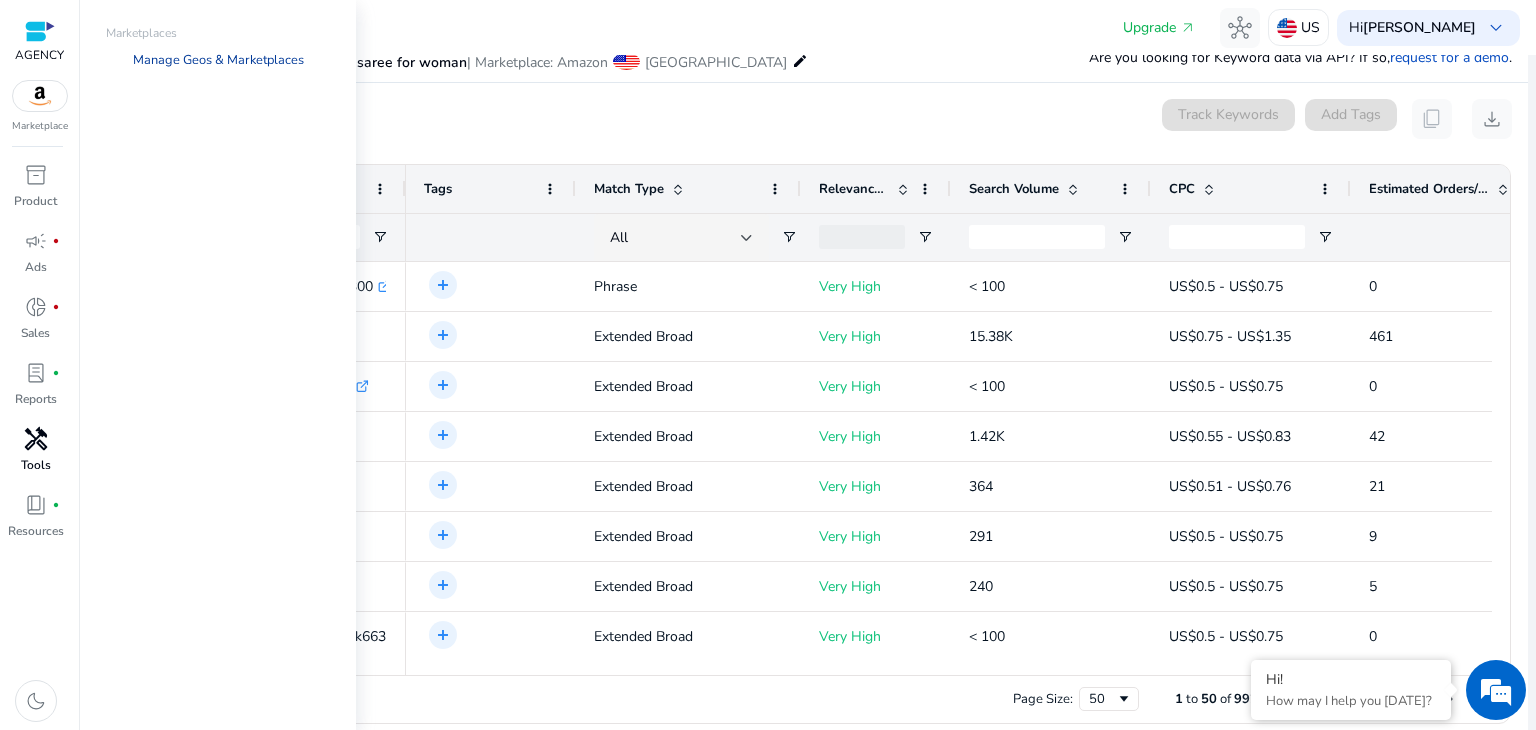 click on "Manage Geos & Marketplaces" at bounding box center (218, 60) 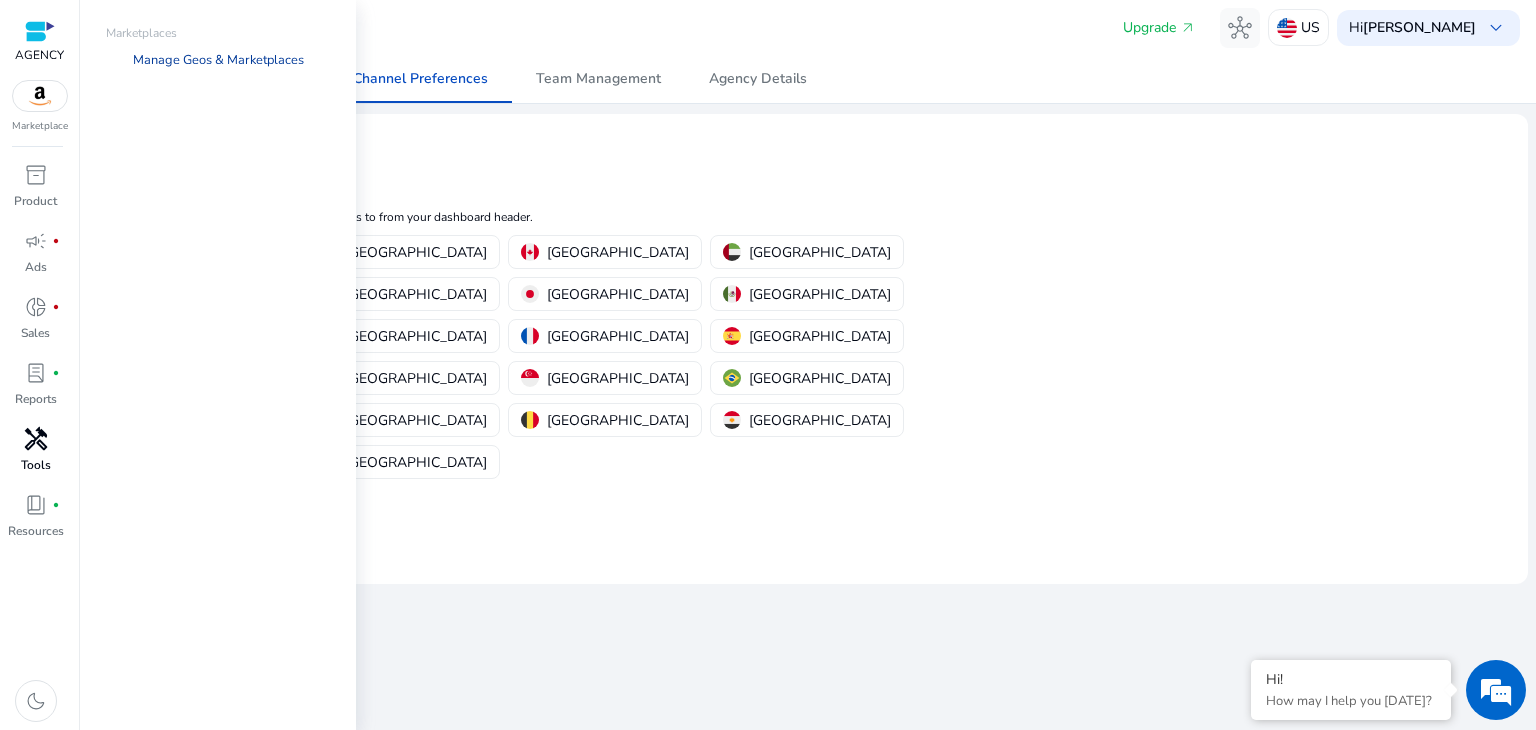 scroll, scrollTop: 0, scrollLeft: 0, axis: both 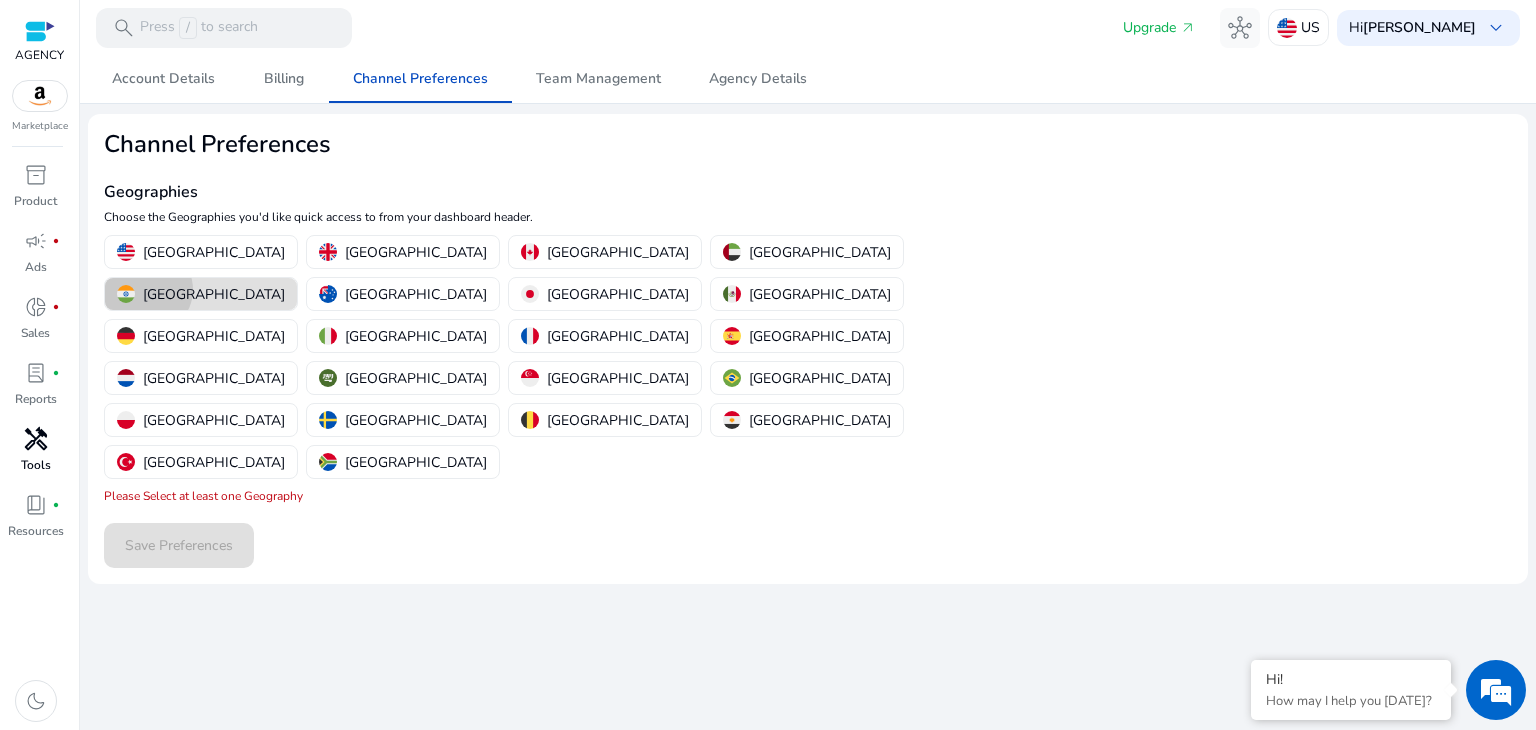 click on "[GEOGRAPHIC_DATA]" at bounding box center [214, 294] 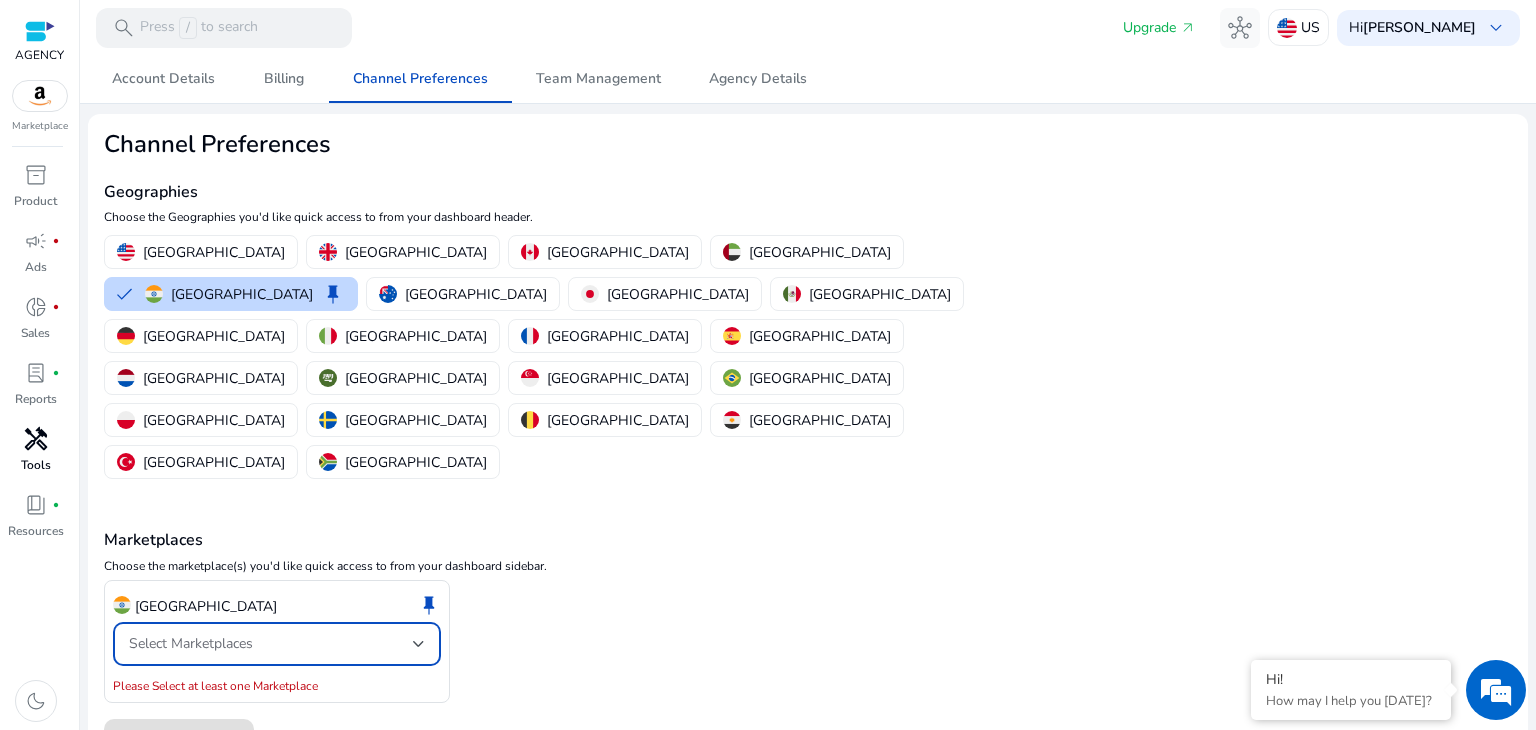 click on "Select Marketplaces" at bounding box center [271, 644] 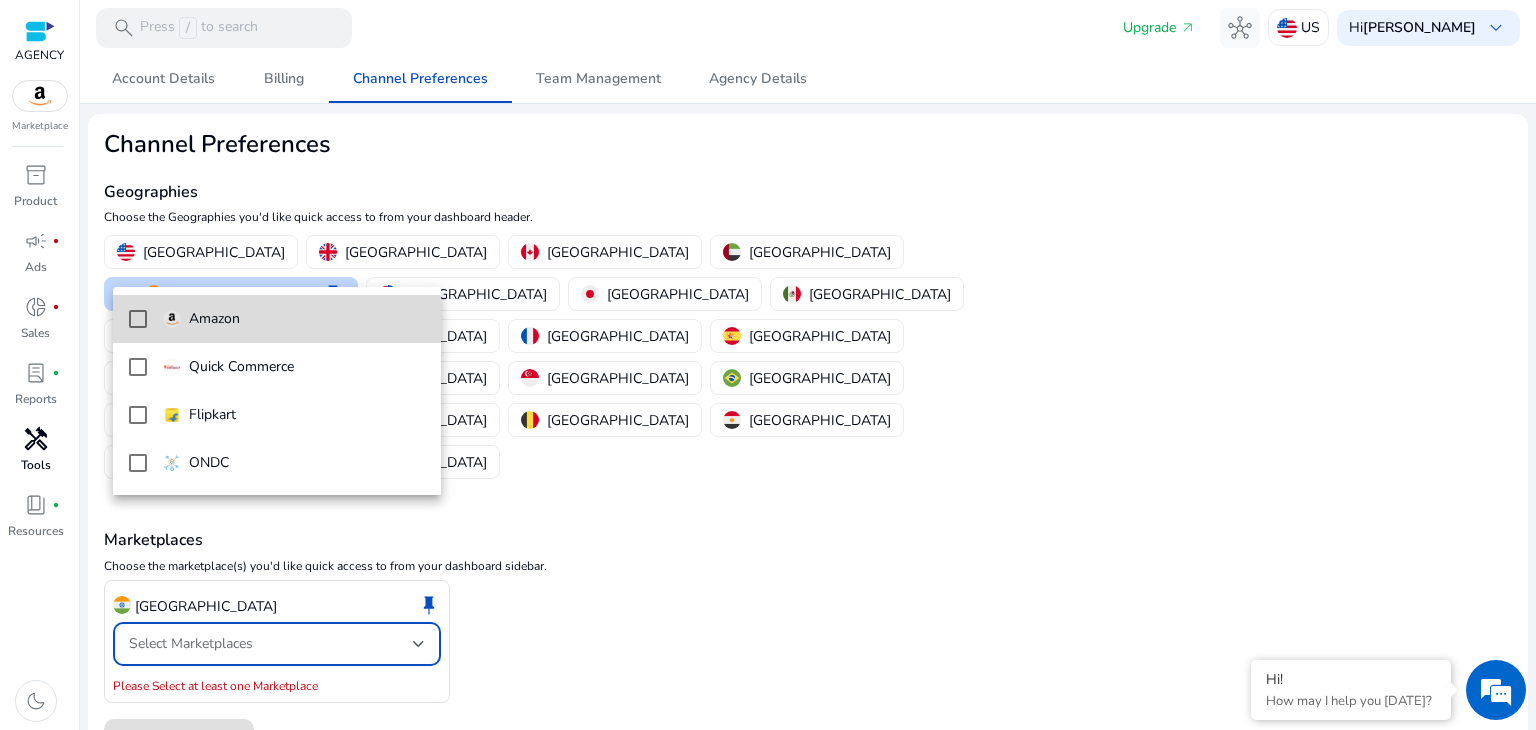 click at bounding box center (138, 319) 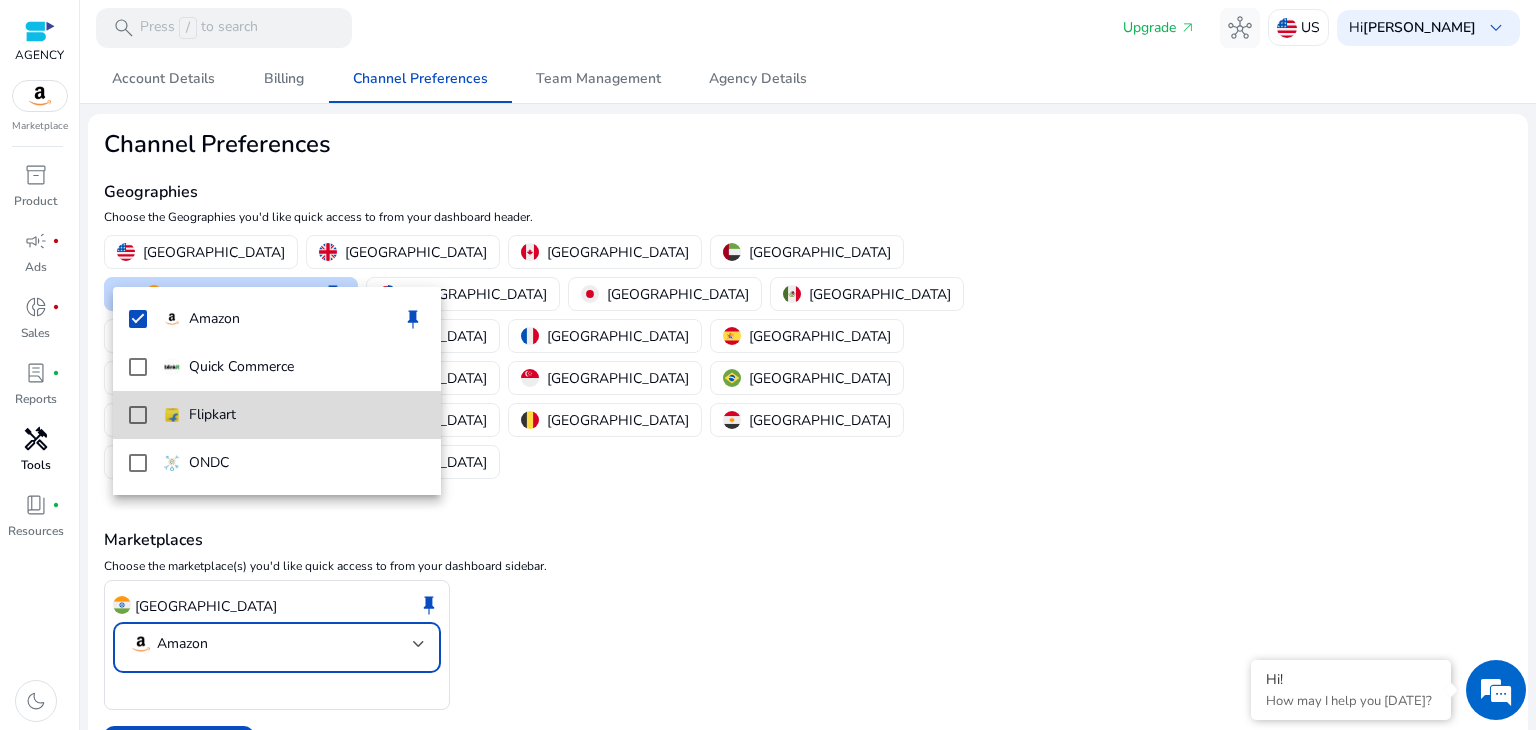 click at bounding box center (138, 415) 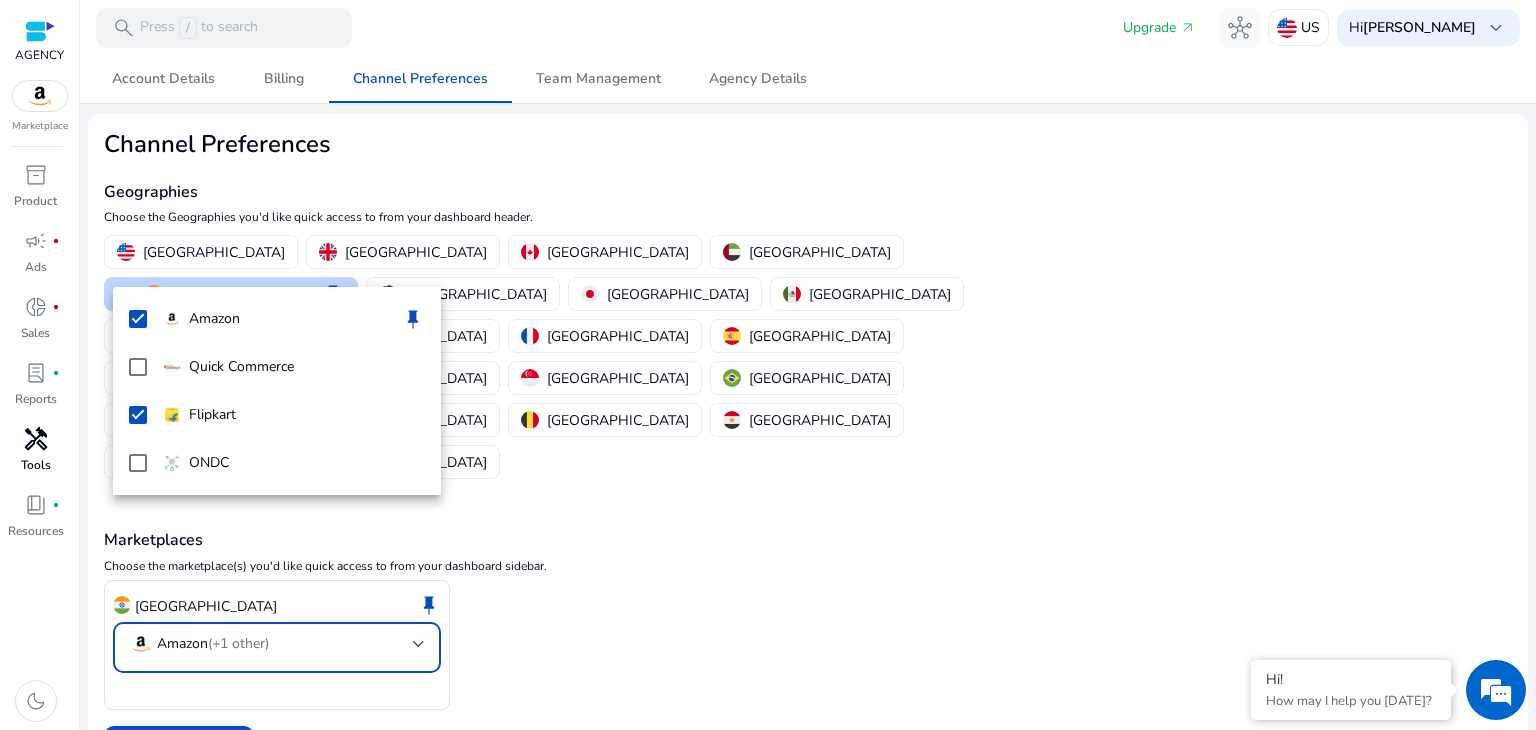 click at bounding box center [768, 365] 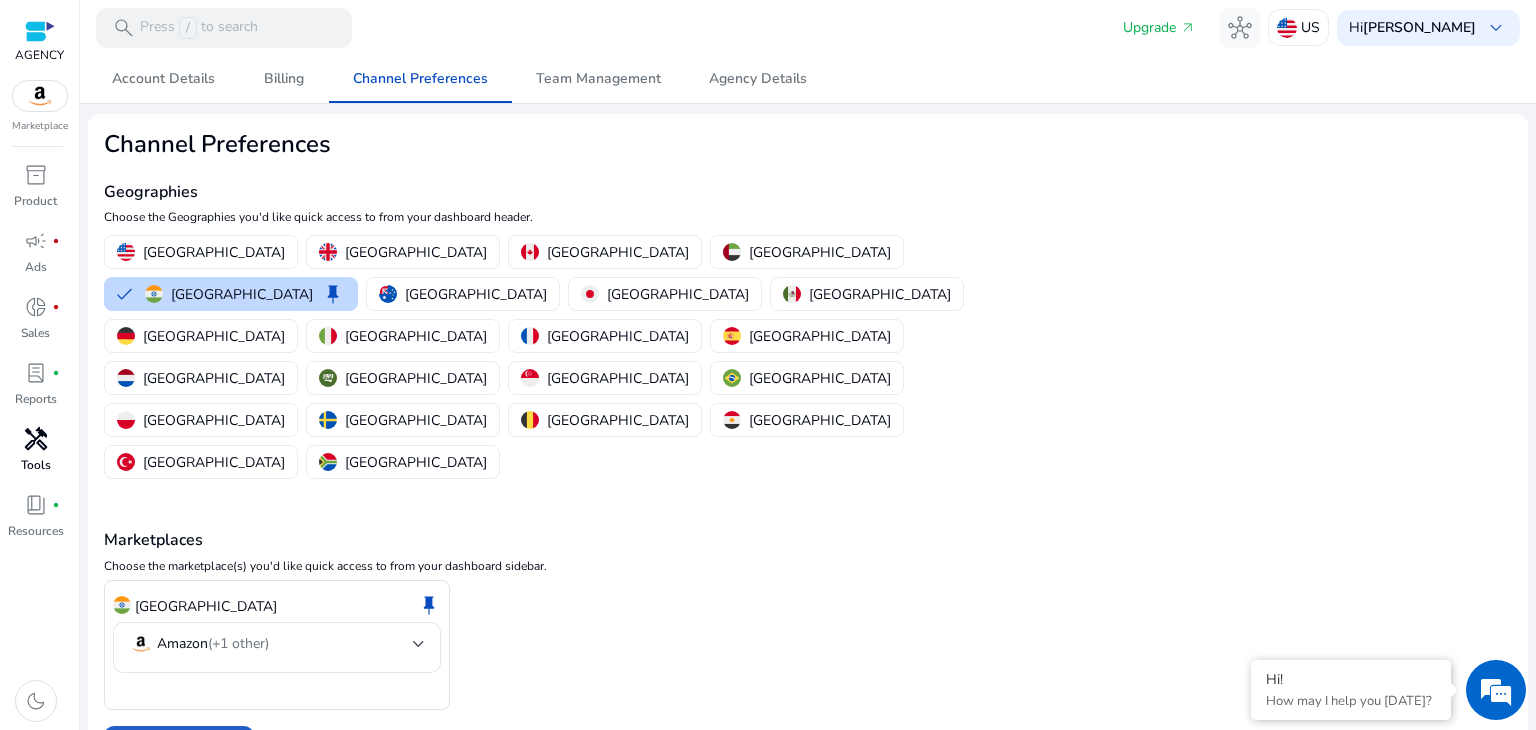 click on "Save Preferences" 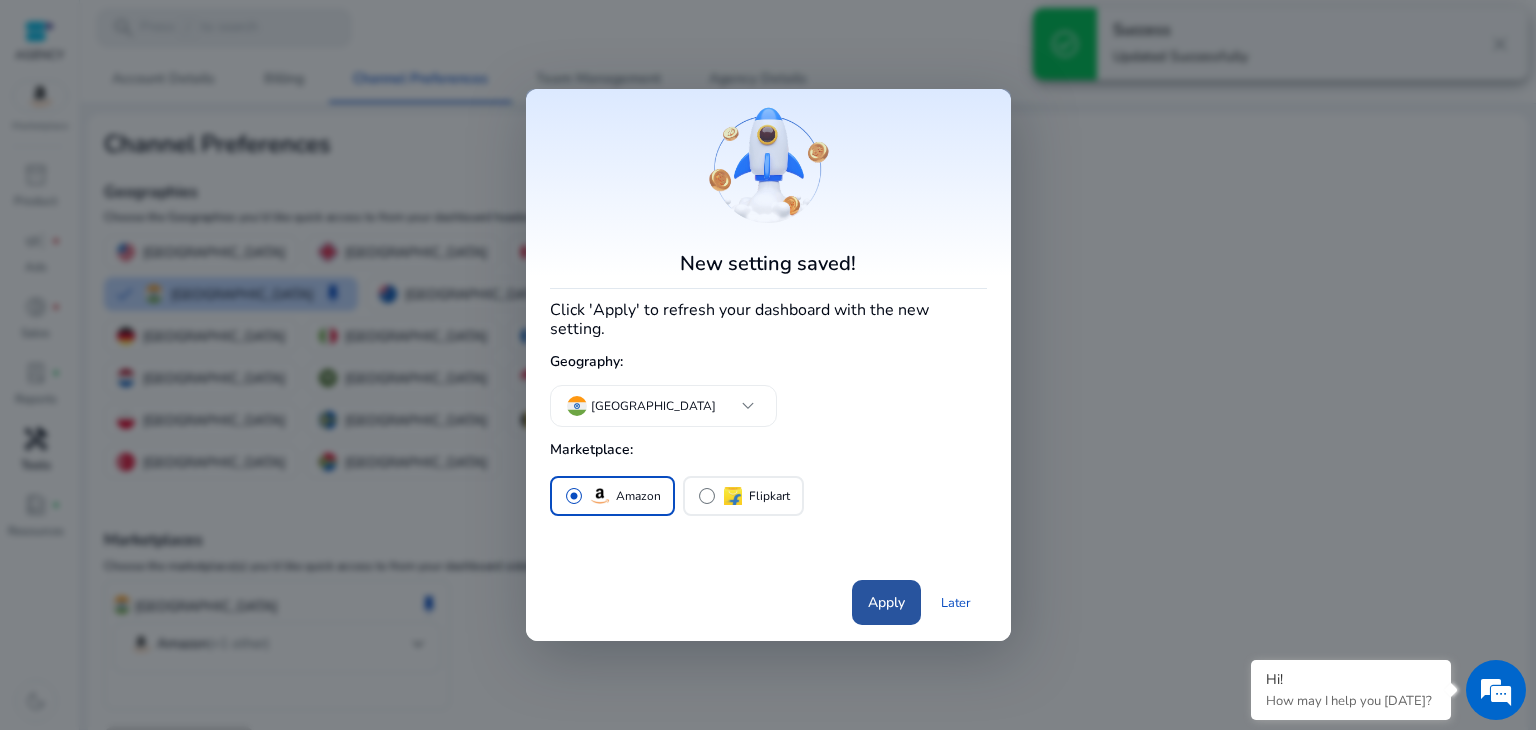 click on "Apply" at bounding box center [886, 602] 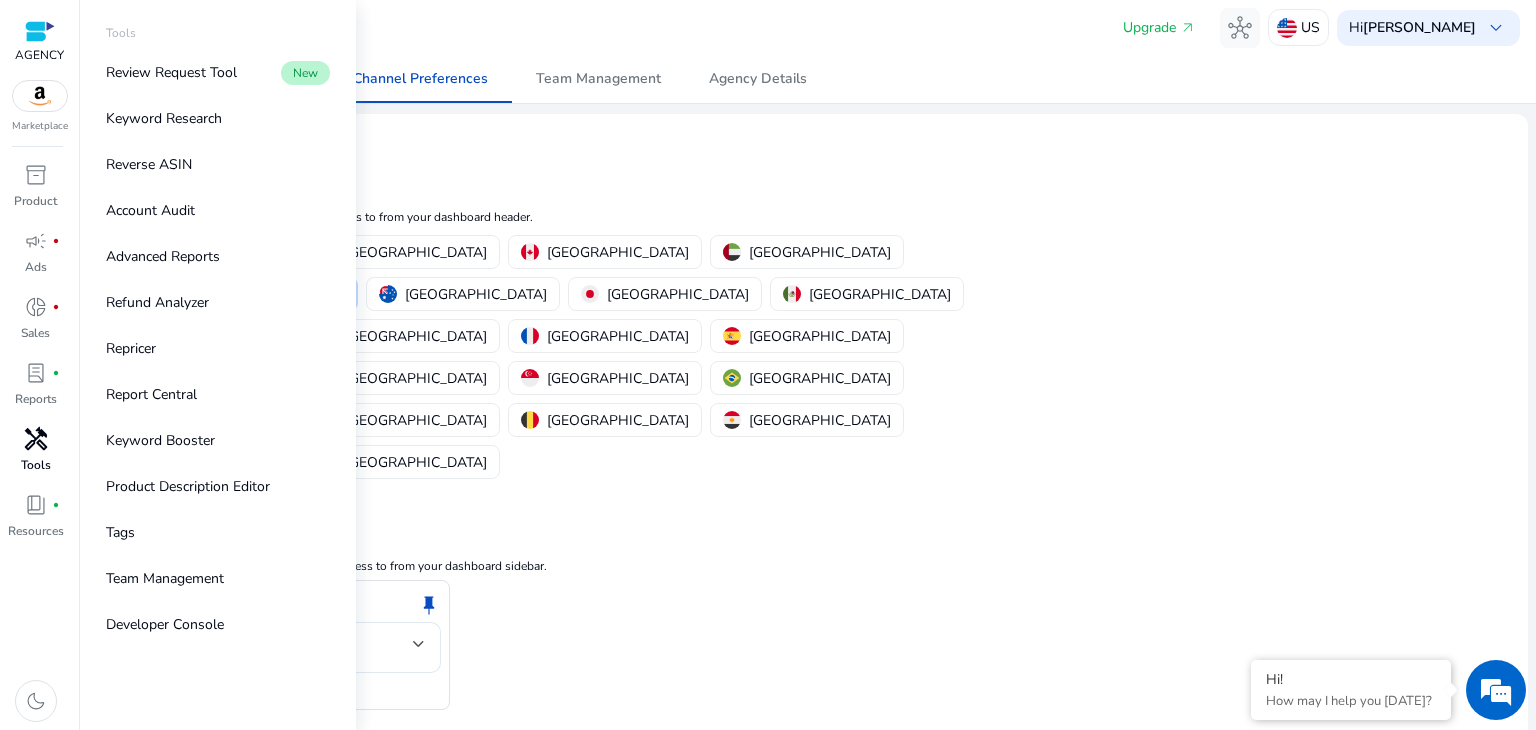 click on "handyman" at bounding box center [36, 439] 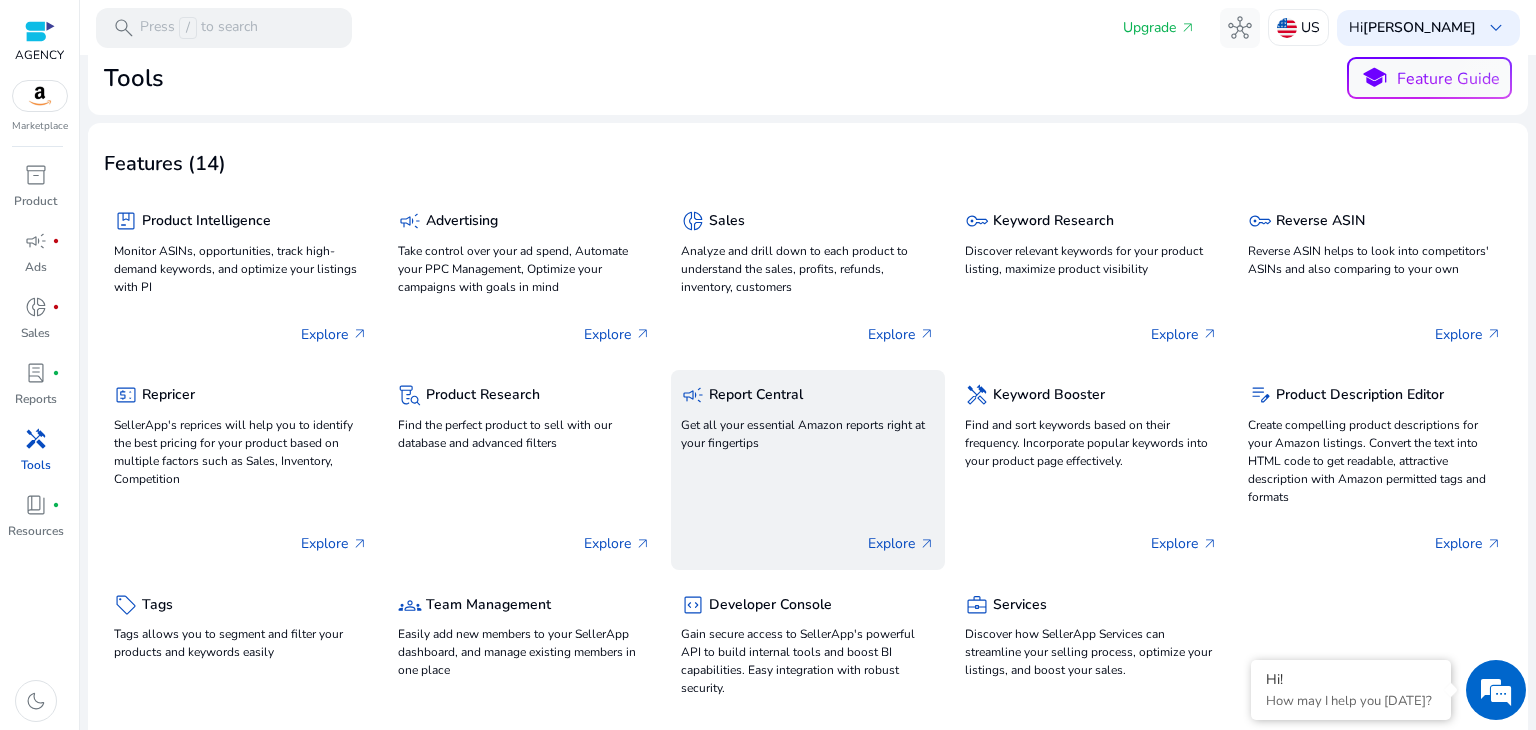 scroll, scrollTop: 0, scrollLeft: 0, axis: both 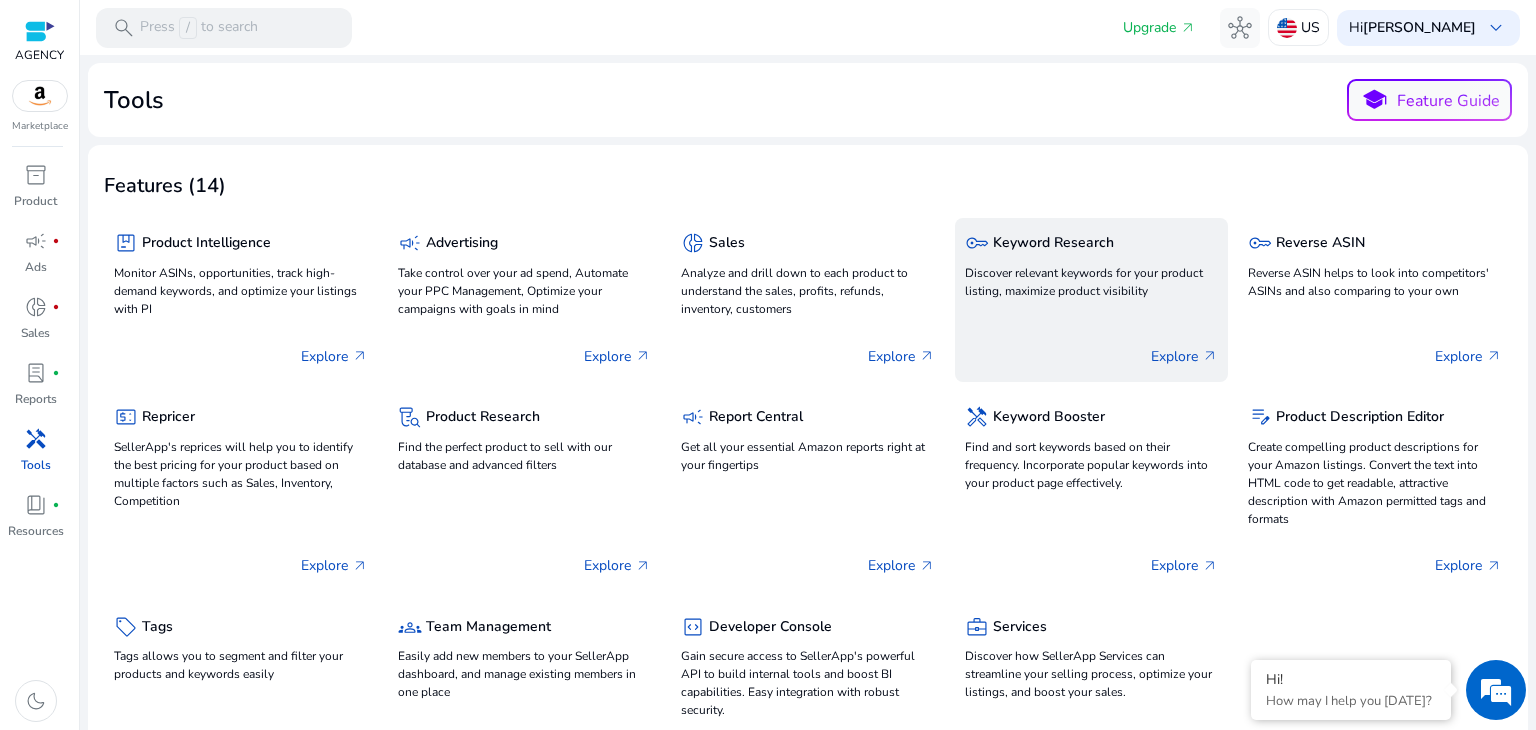 click on "Discover relevant keywords for your product listing, maximize product visibility" 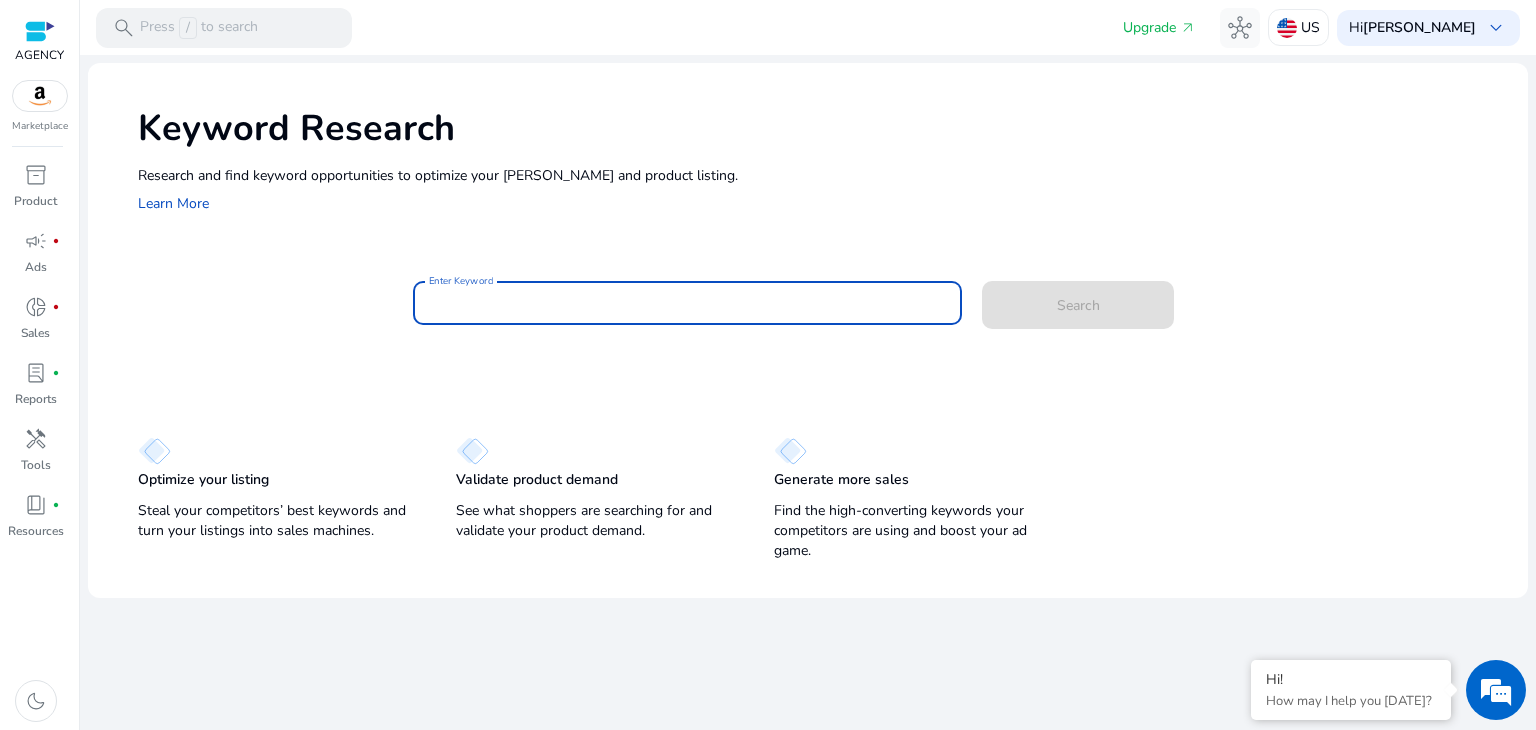 click on "Enter Keyword" at bounding box center (688, 303) 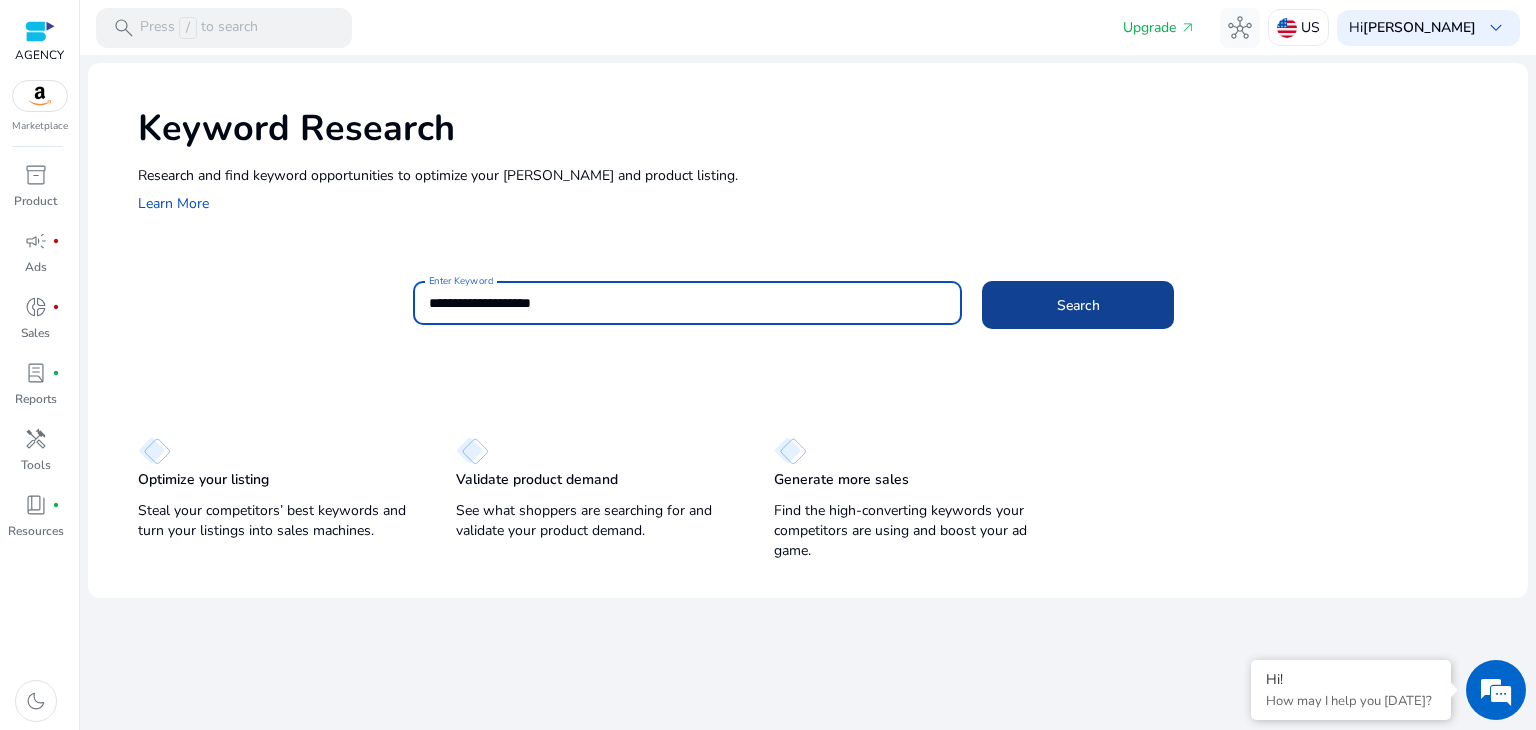 type on "**********" 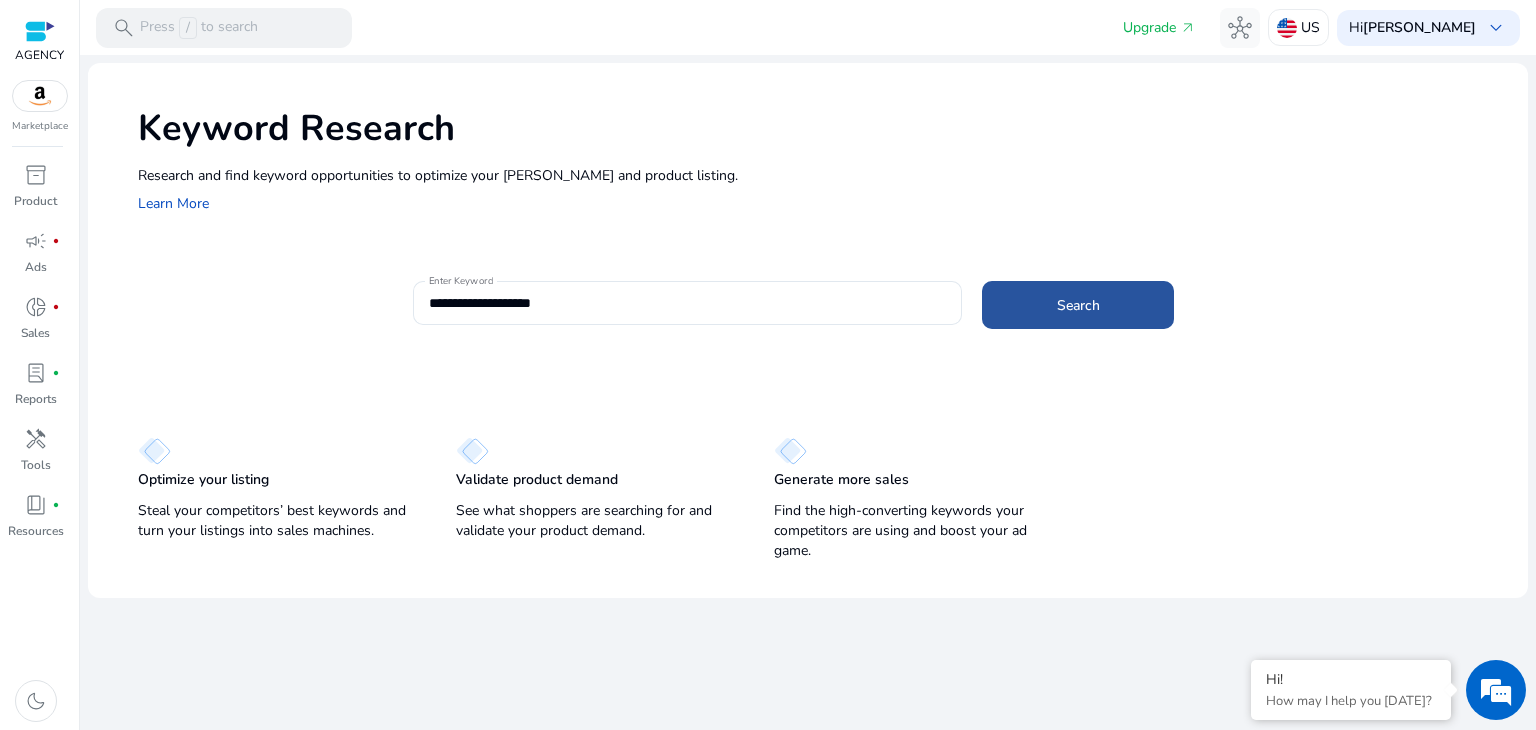 click 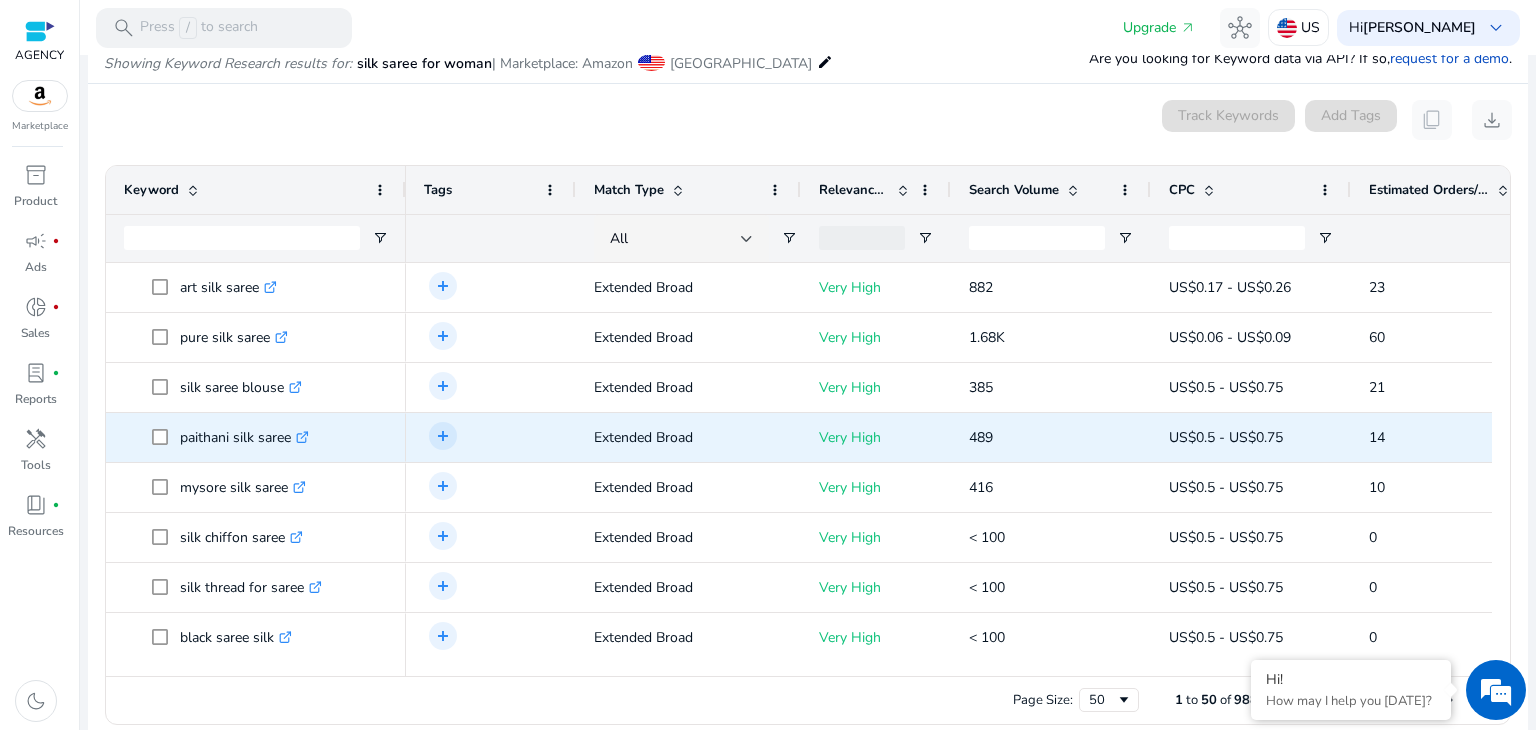 scroll, scrollTop: 170, scrollLeft: 0, axis: vertical 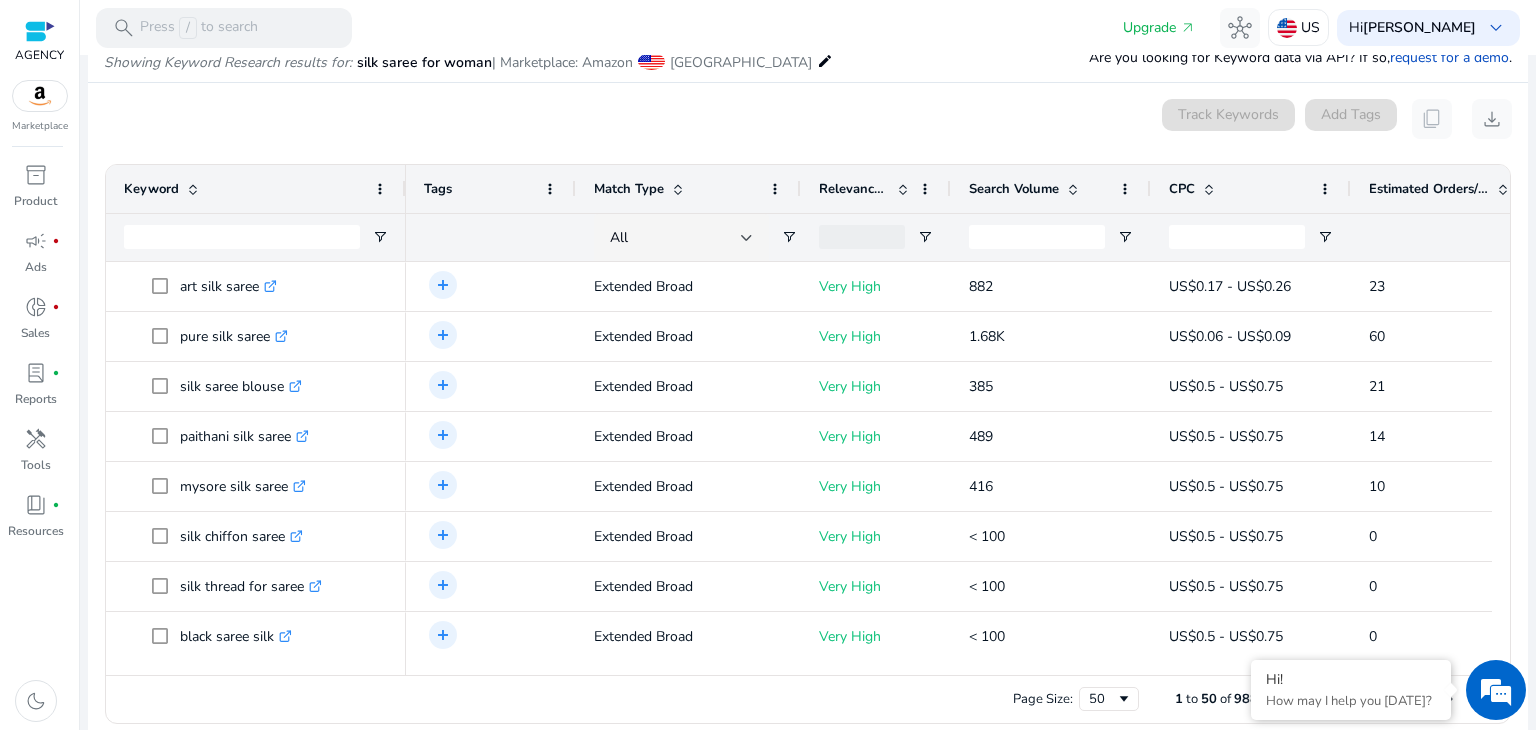 click at bounding box center (651, 61) 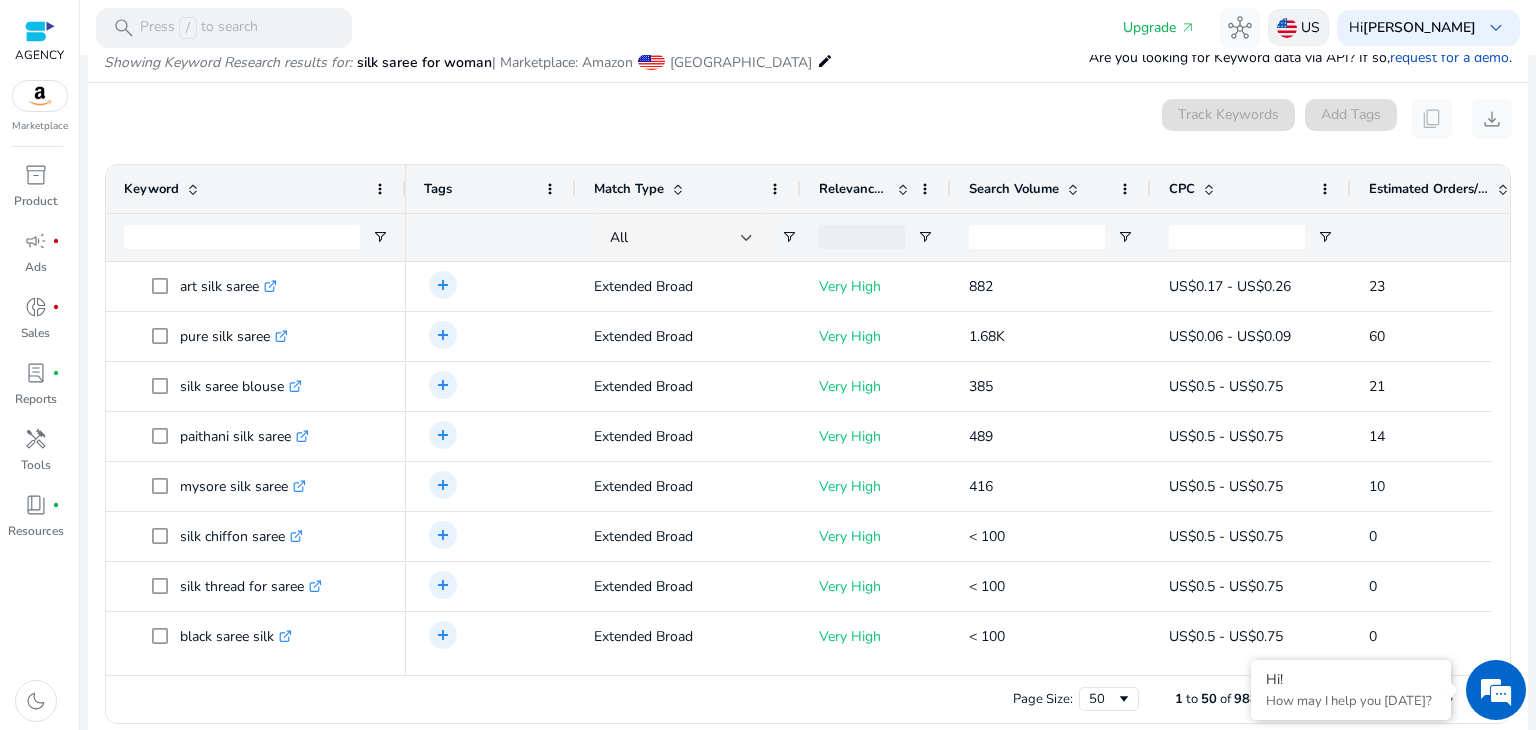 click on "US" at bounding box center (1298, 27) 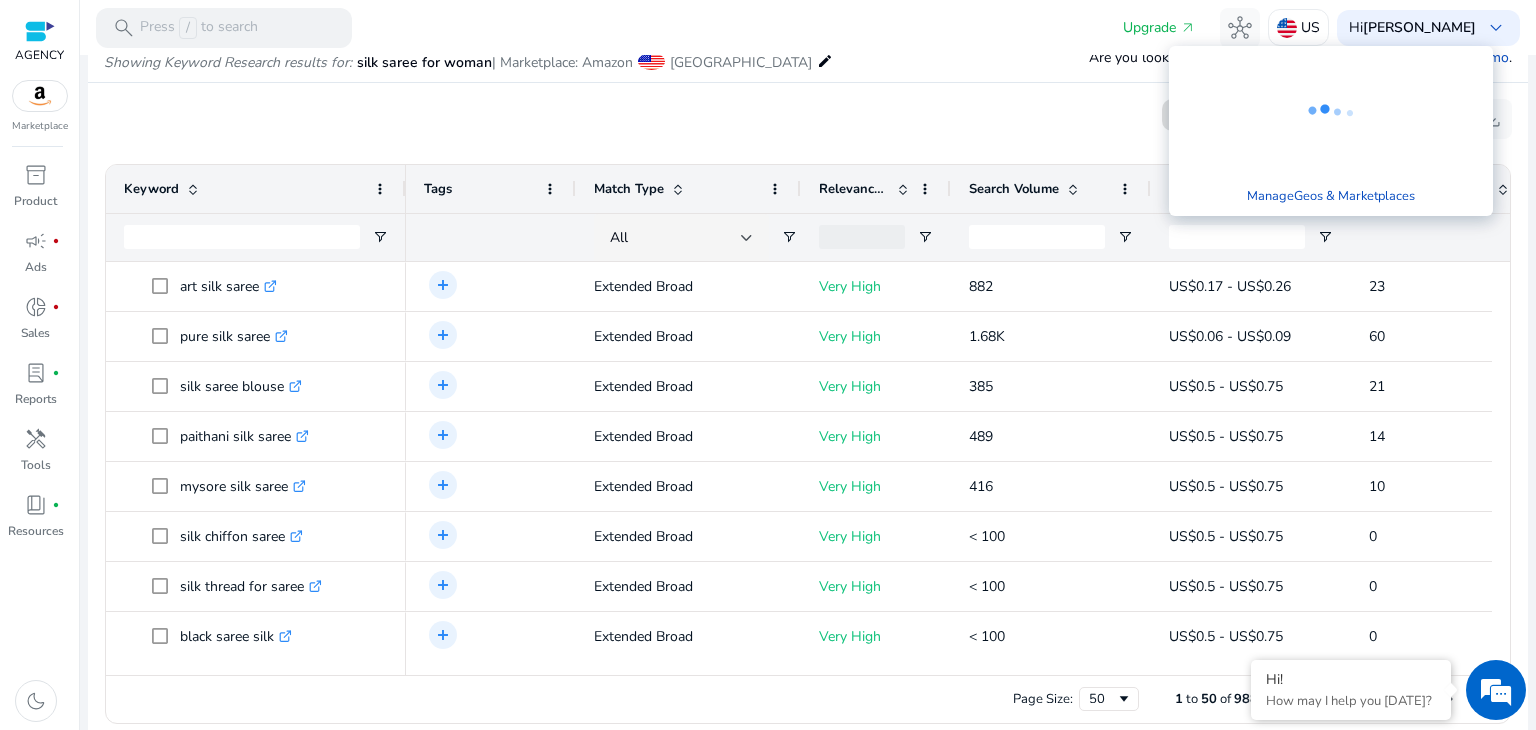 click at bounding box center [768, 365] 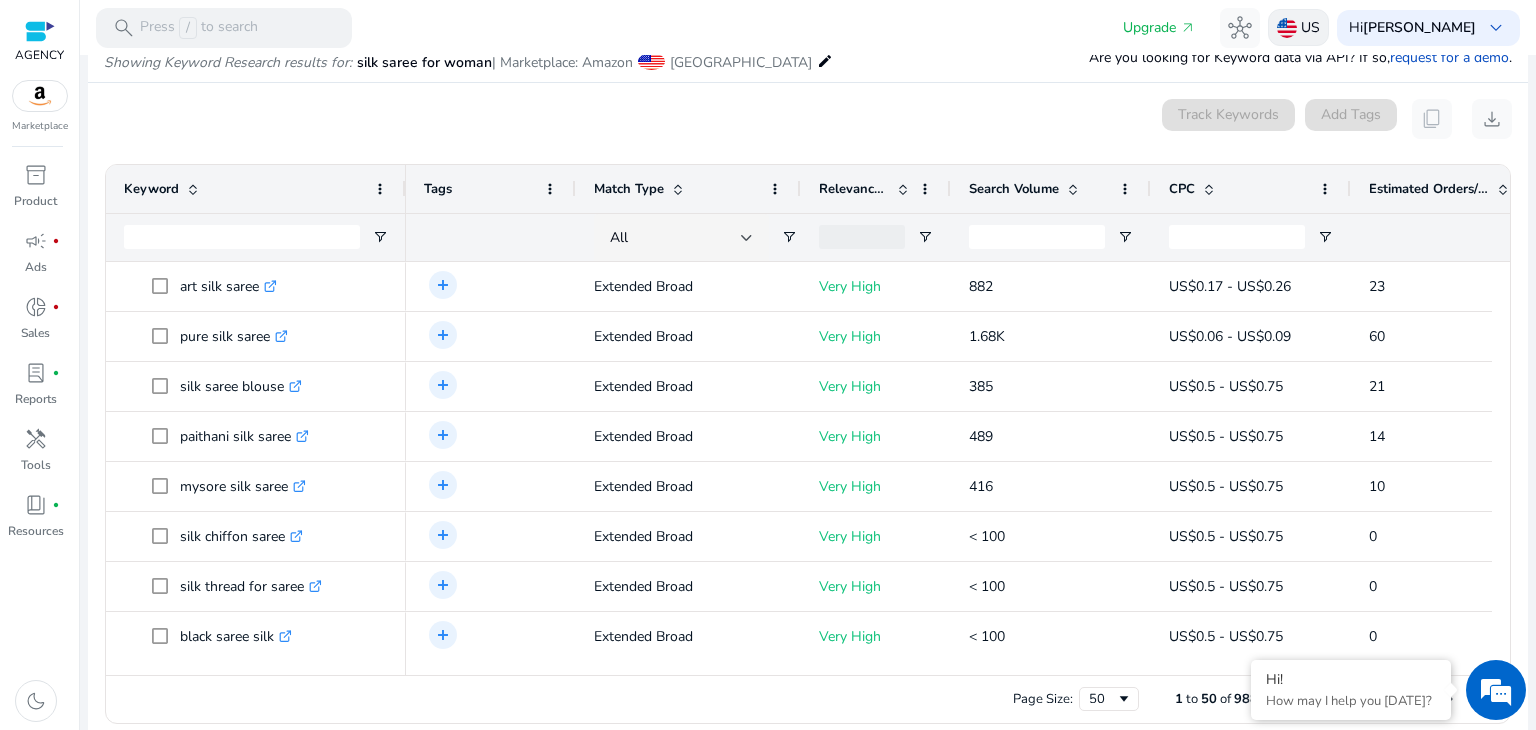 click on "US" at bounding box center [1310, 27] 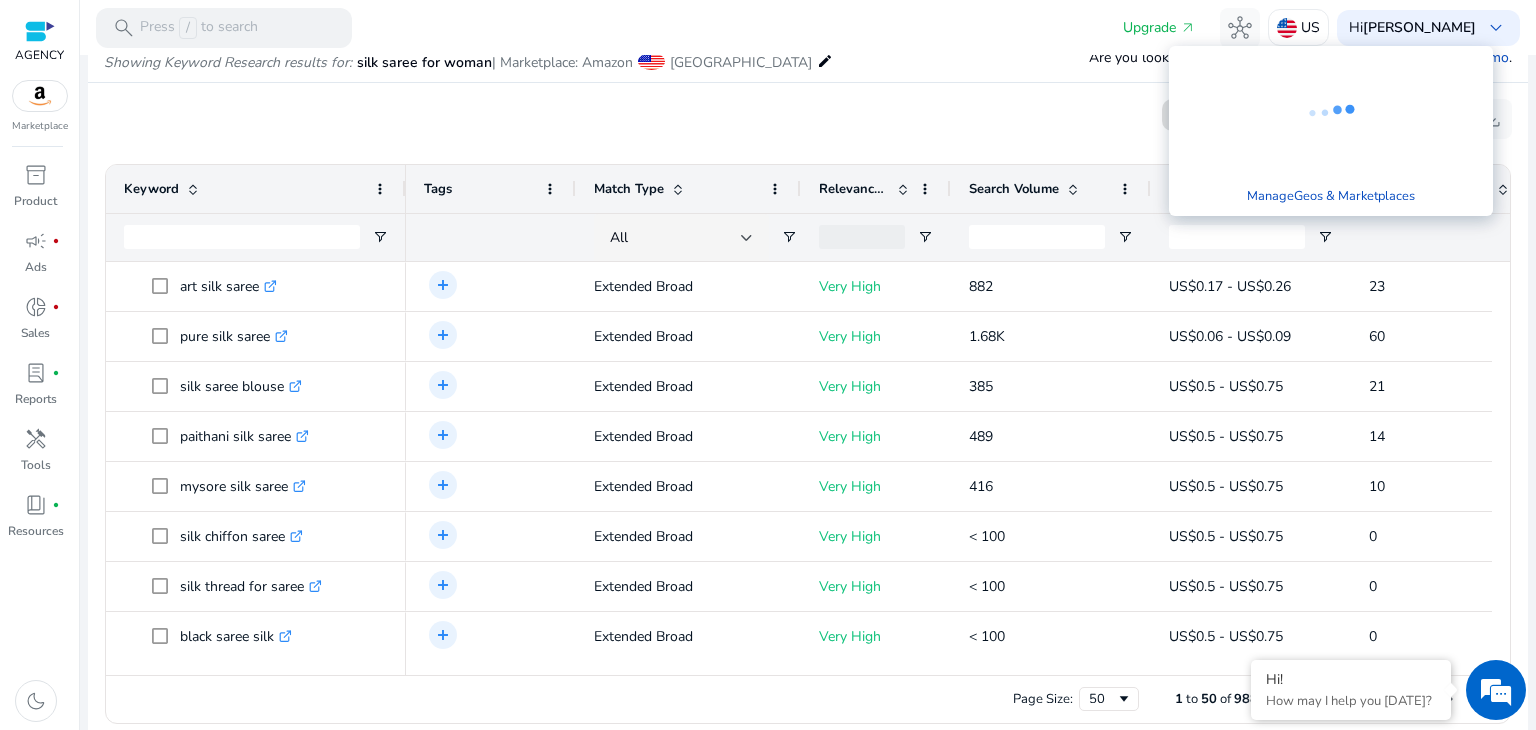 click at bounding box center [768, 365] 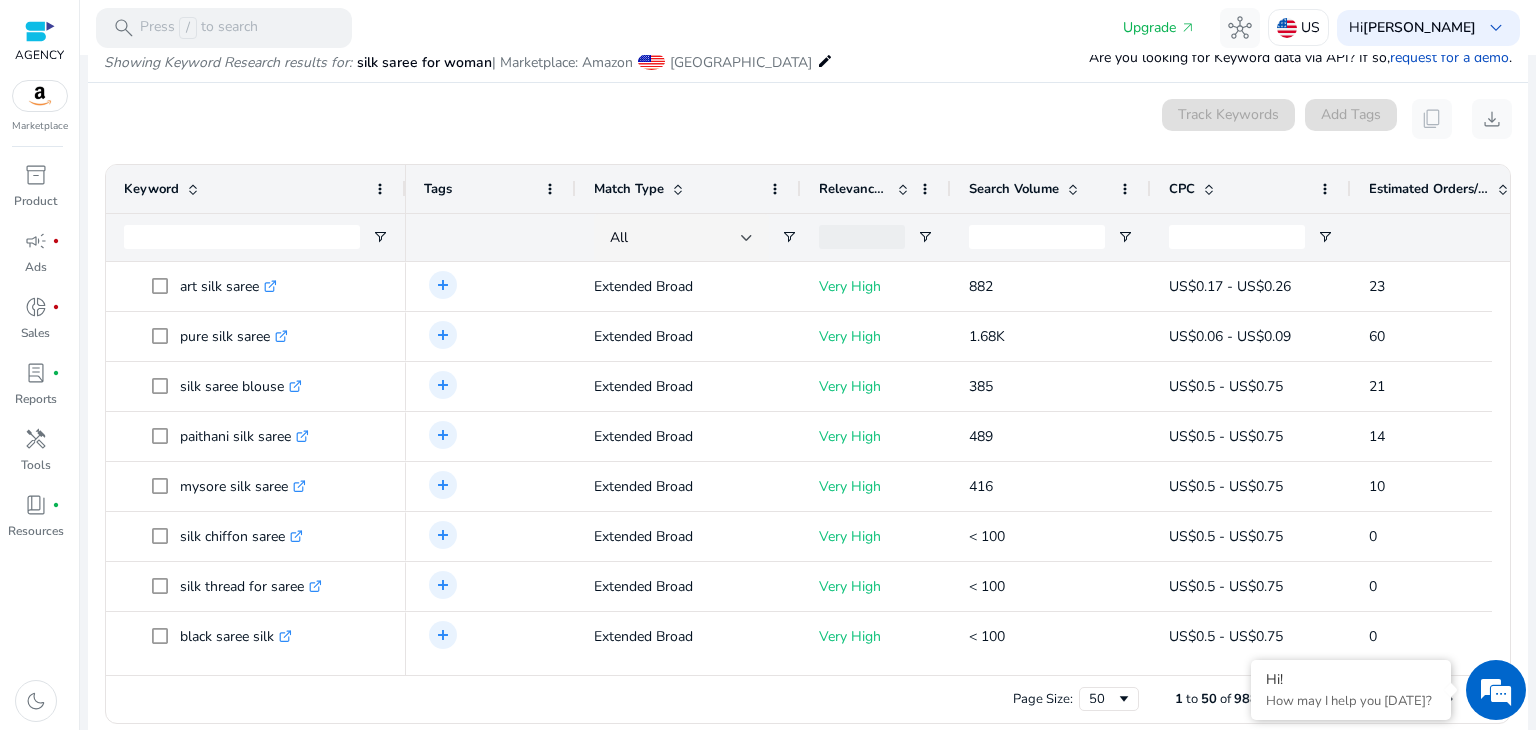 click at bounding box center [1287, 28] 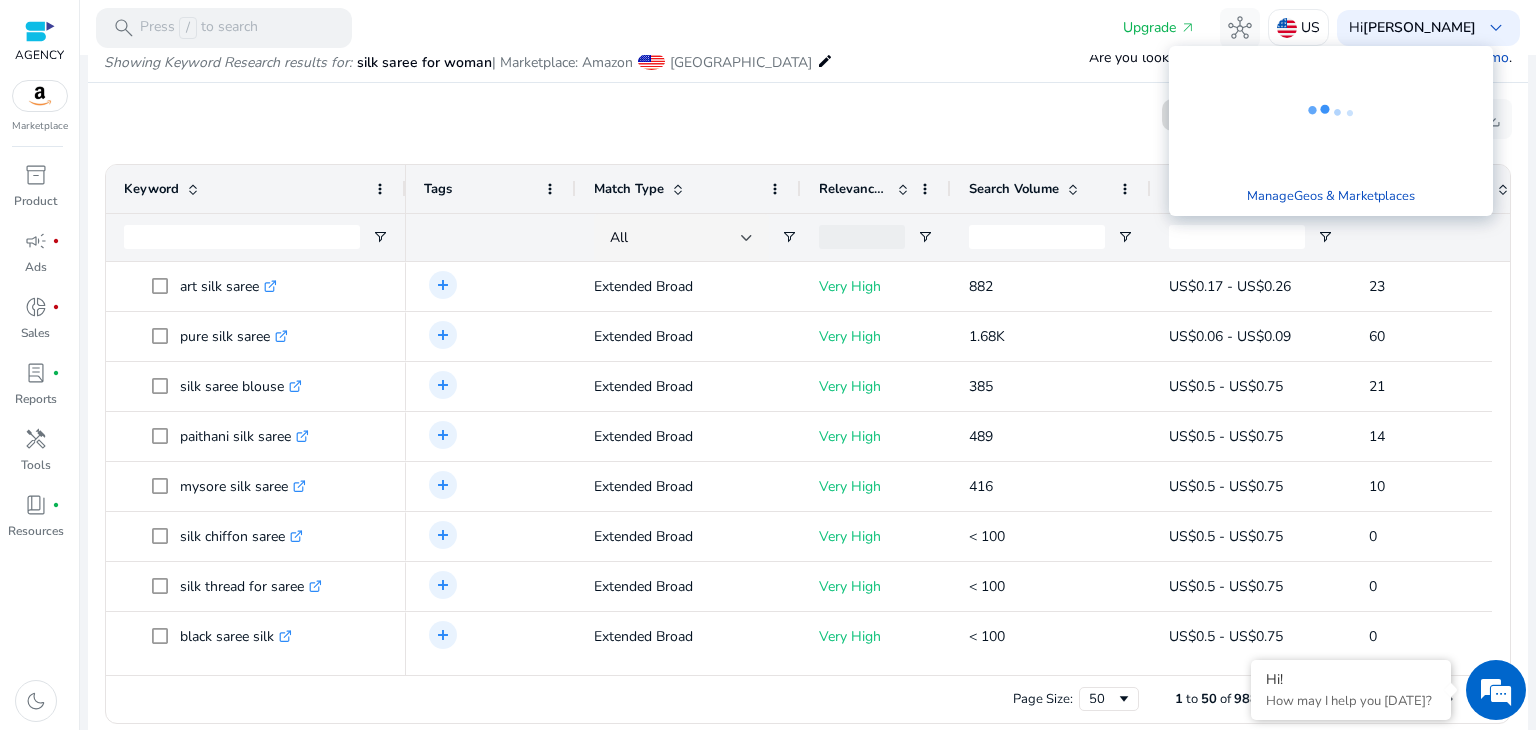 click at bounding box center (768, 365) 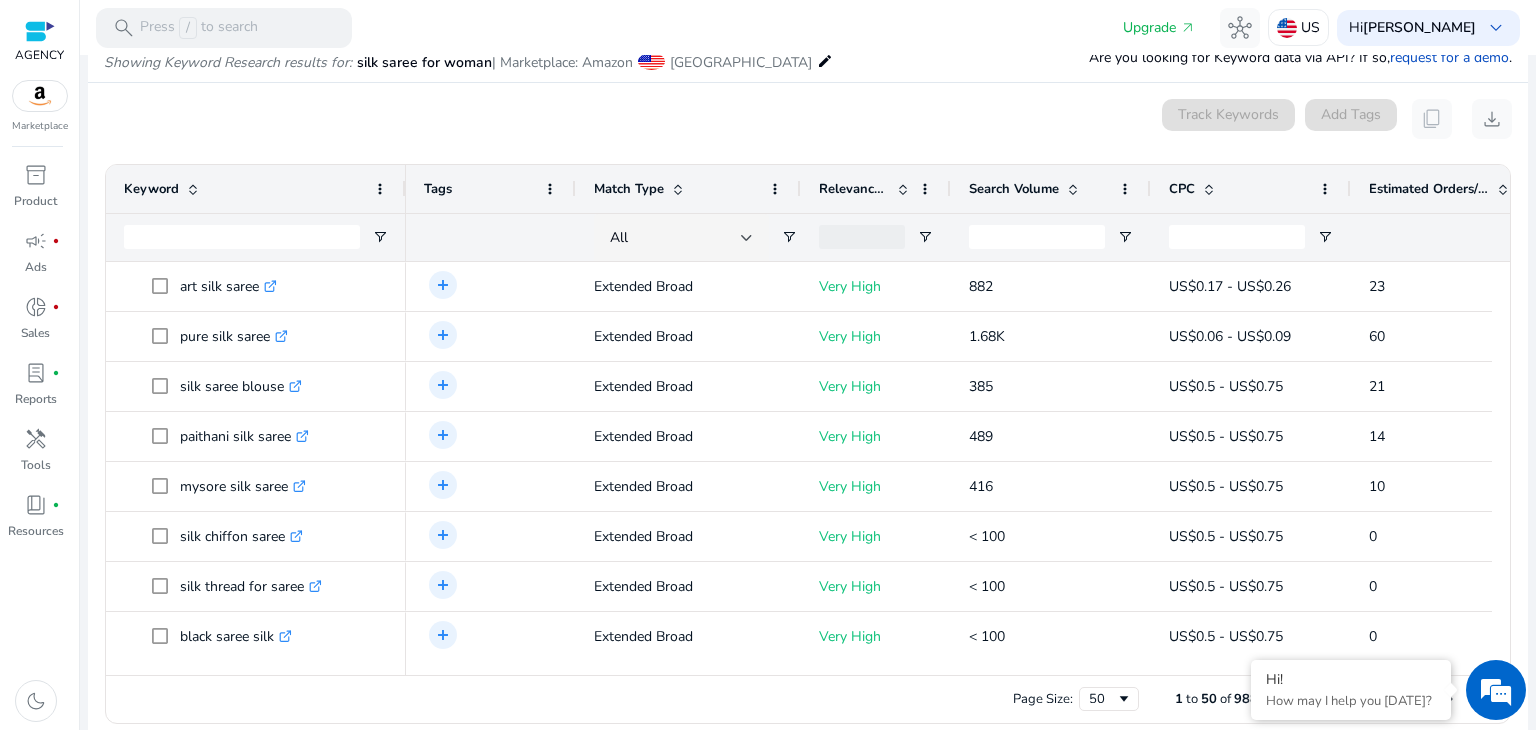 click on "edit" at bounding box center (825, 61) 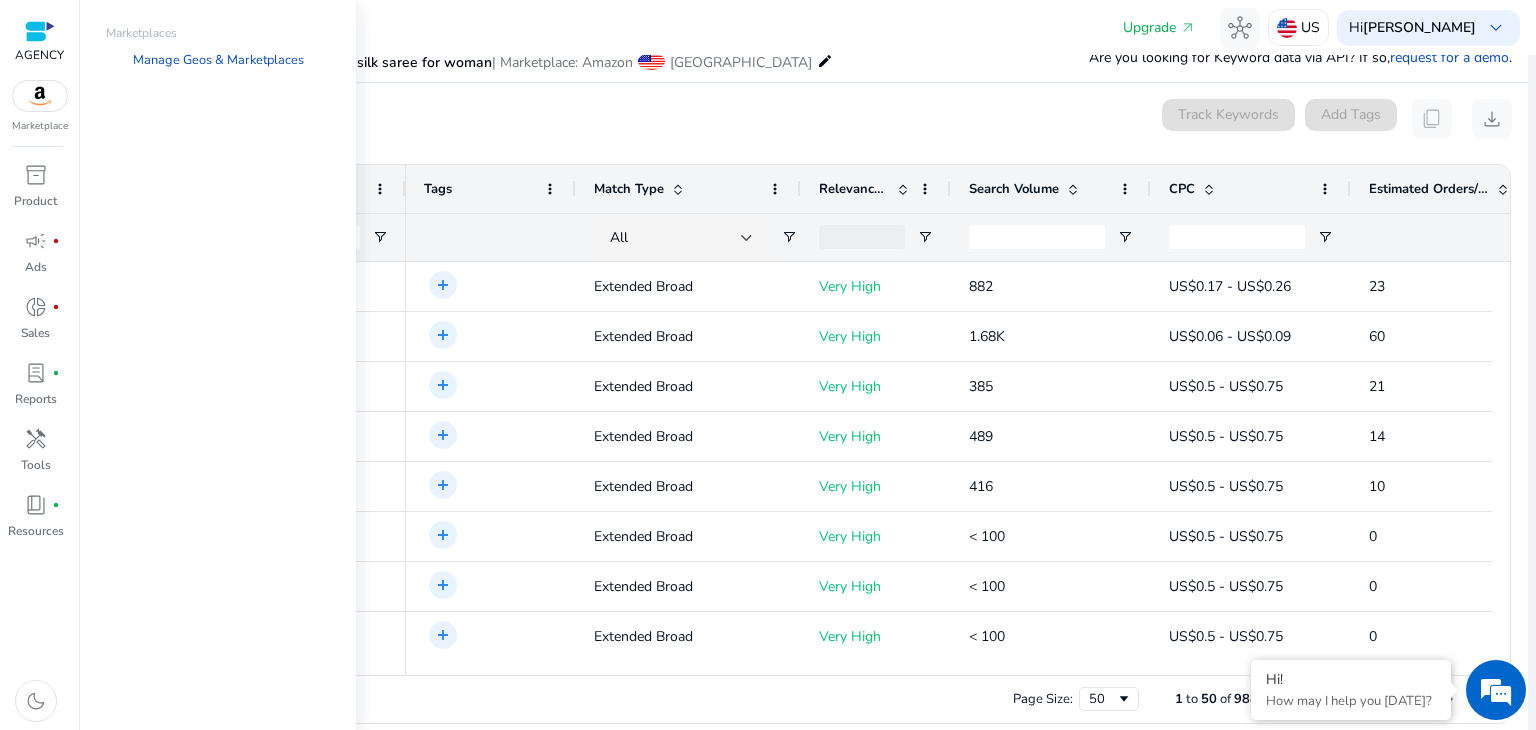 click on "edit" at bounding box center [825, 61] 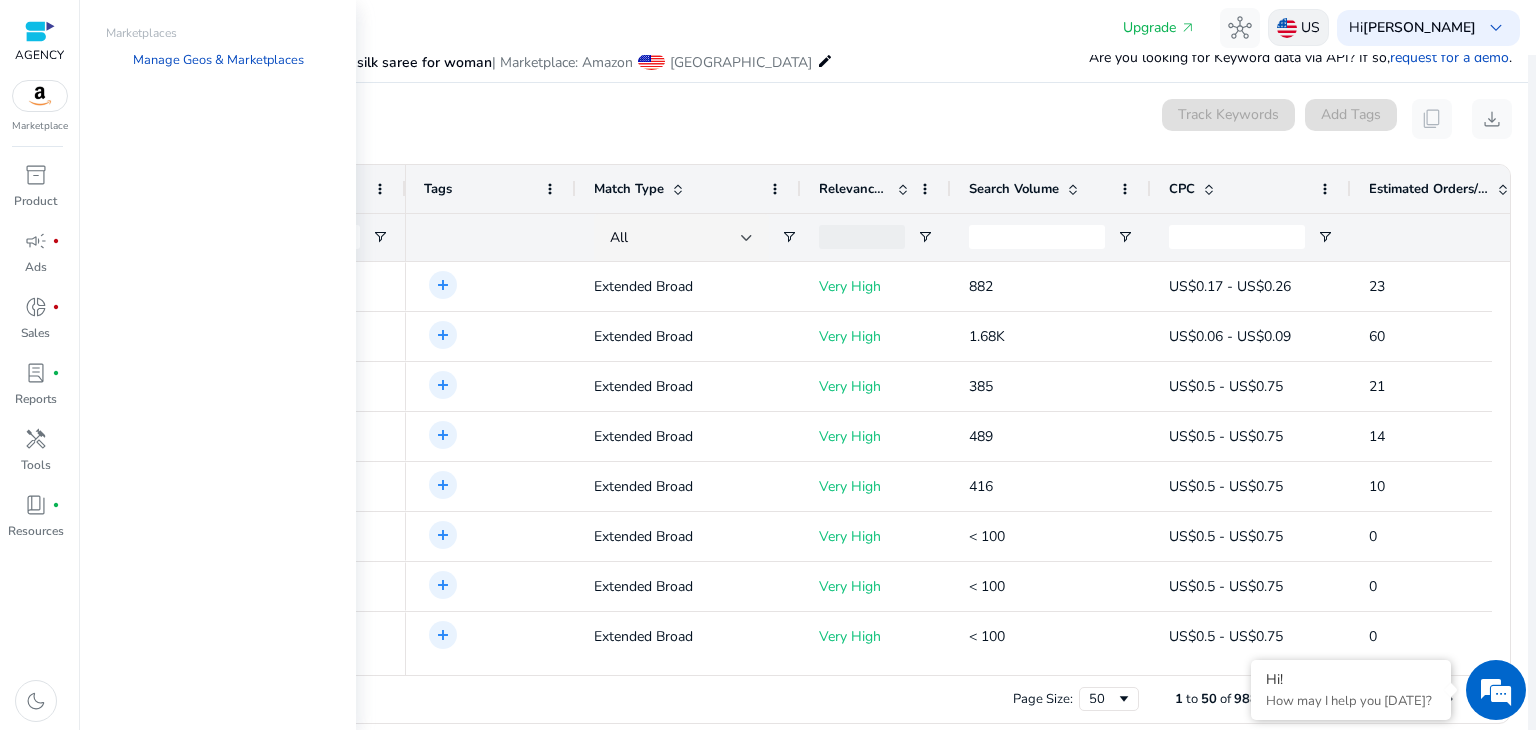click at bounding box center (1287, 28) 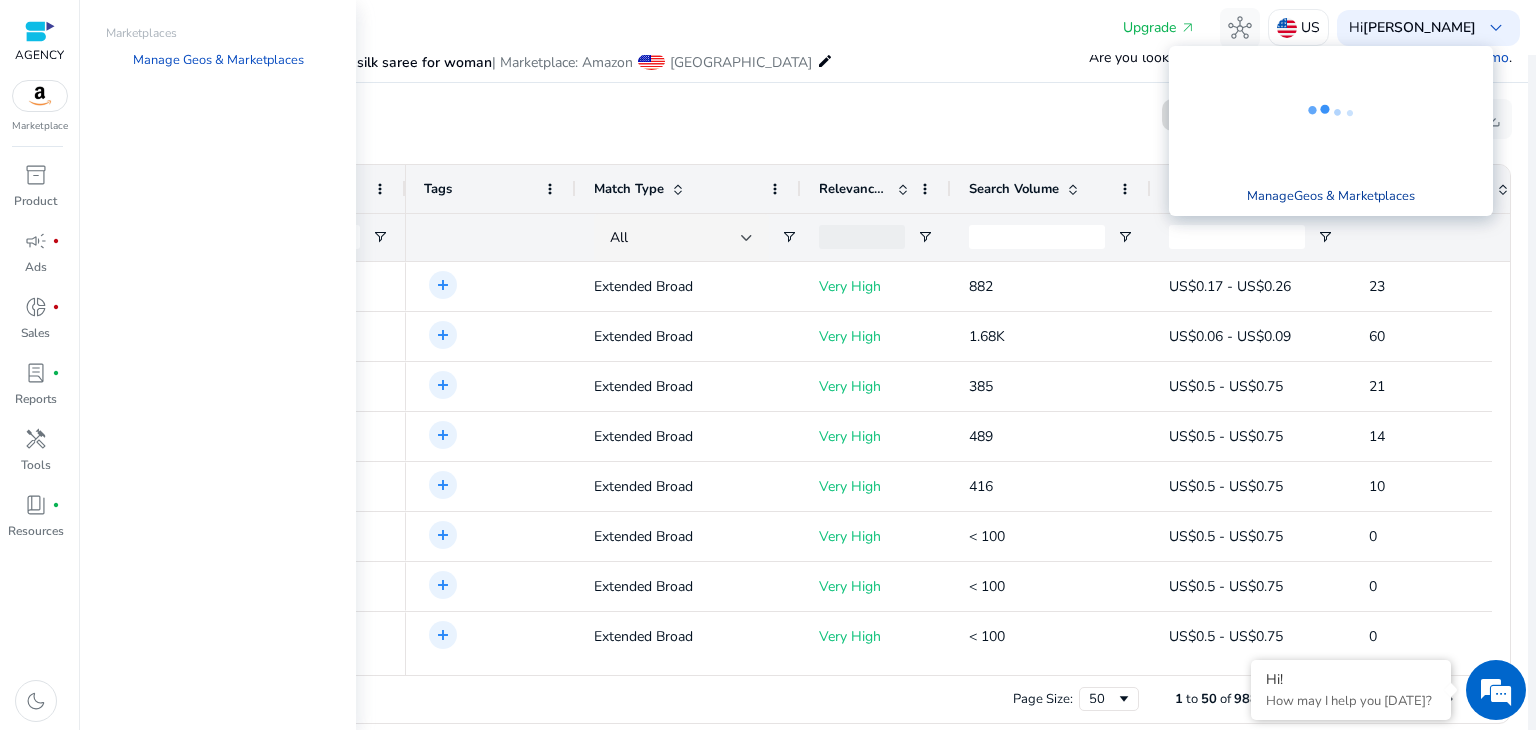 click on "Manage   Geos & Marketplaces" at bounding box center (1331, 196) 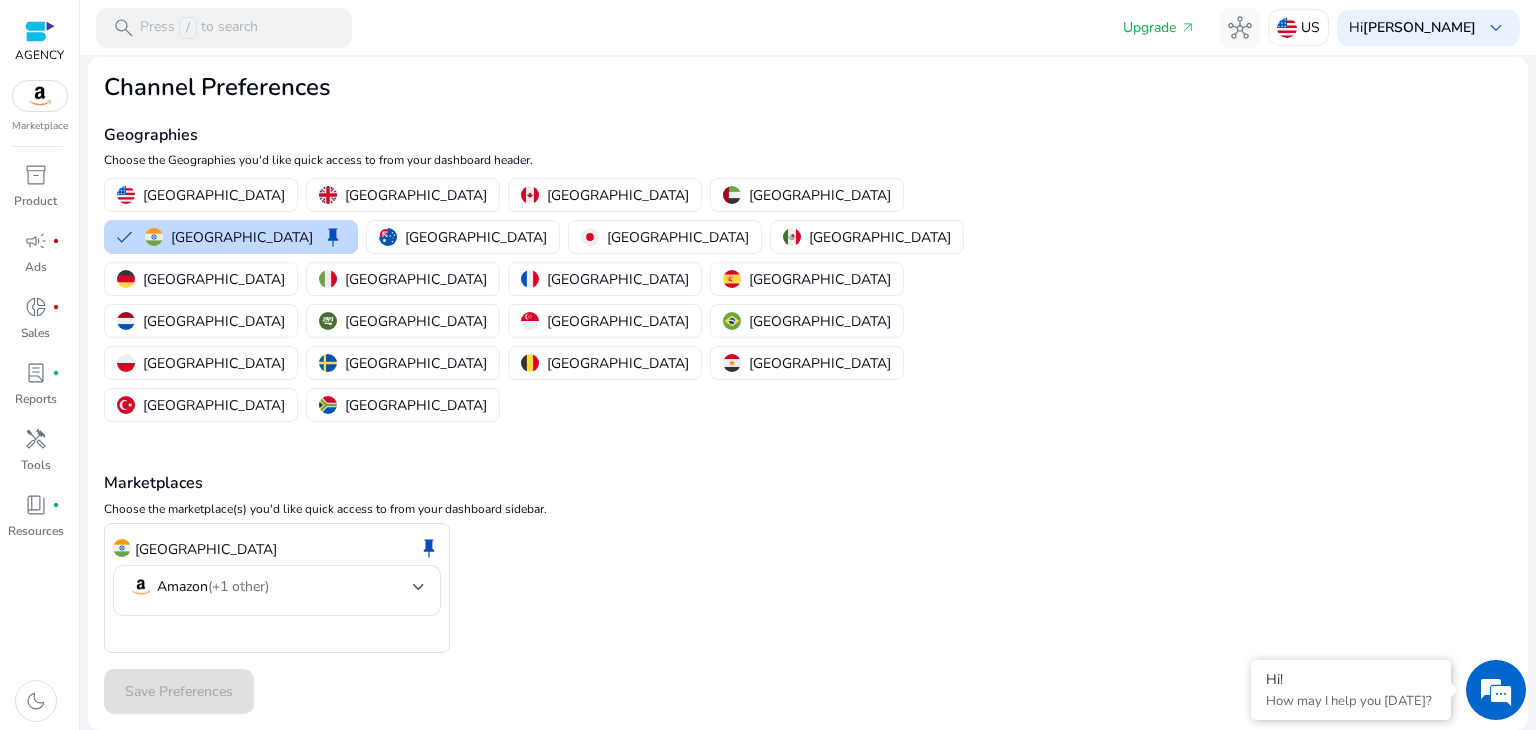 scroll, scrollTop: 0, scrollLeft: 0, axis: both 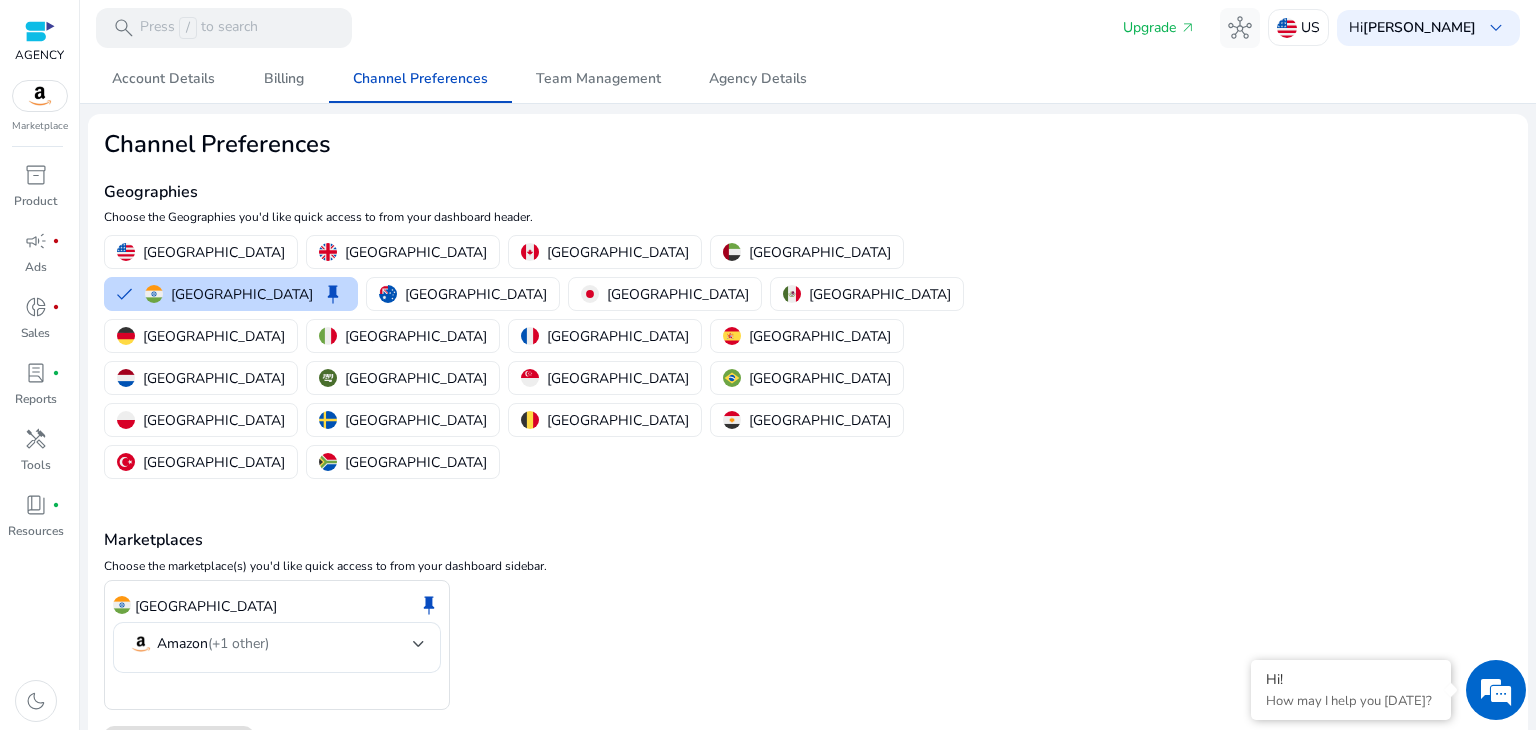 click on "Save Preferences" 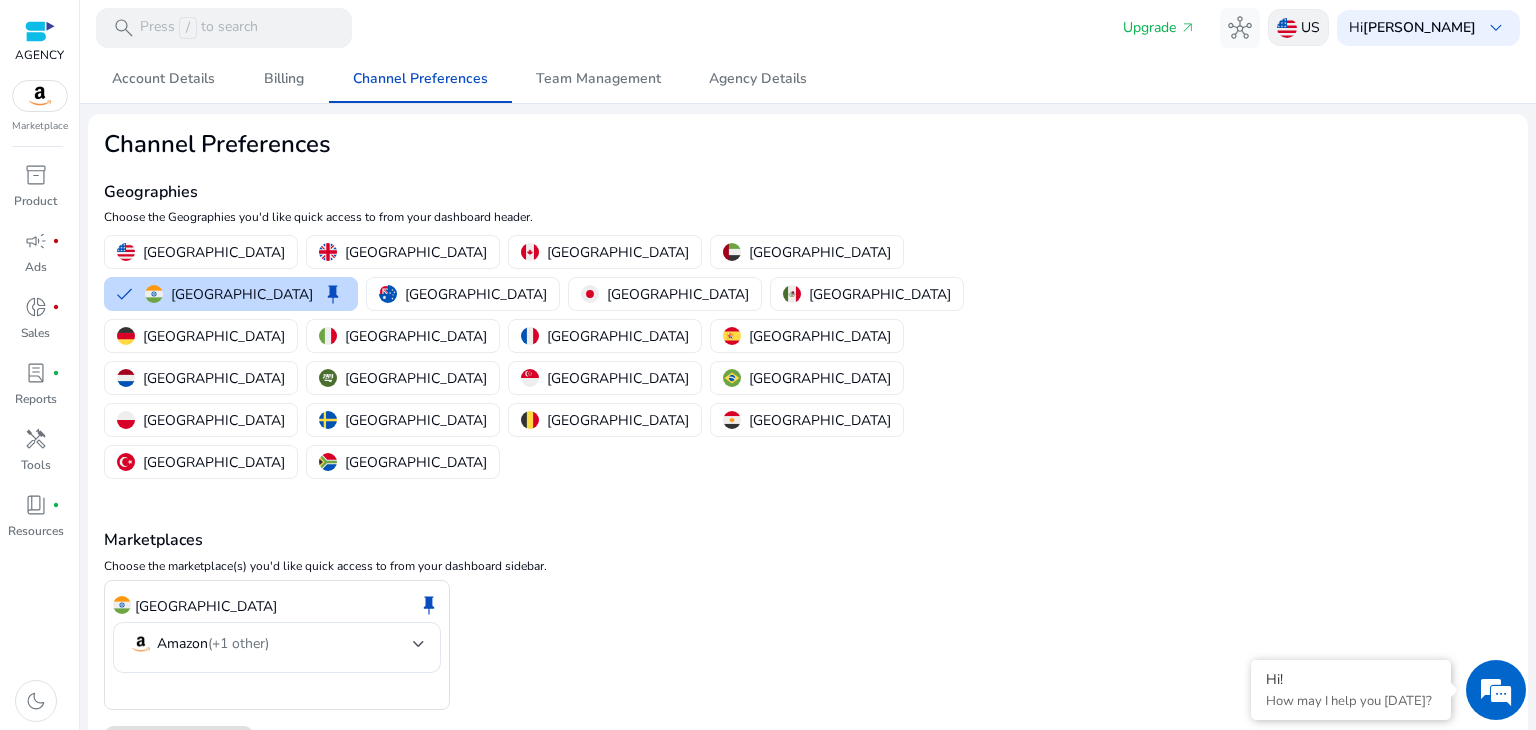 click on "US" at bounding box center (1310, 27) 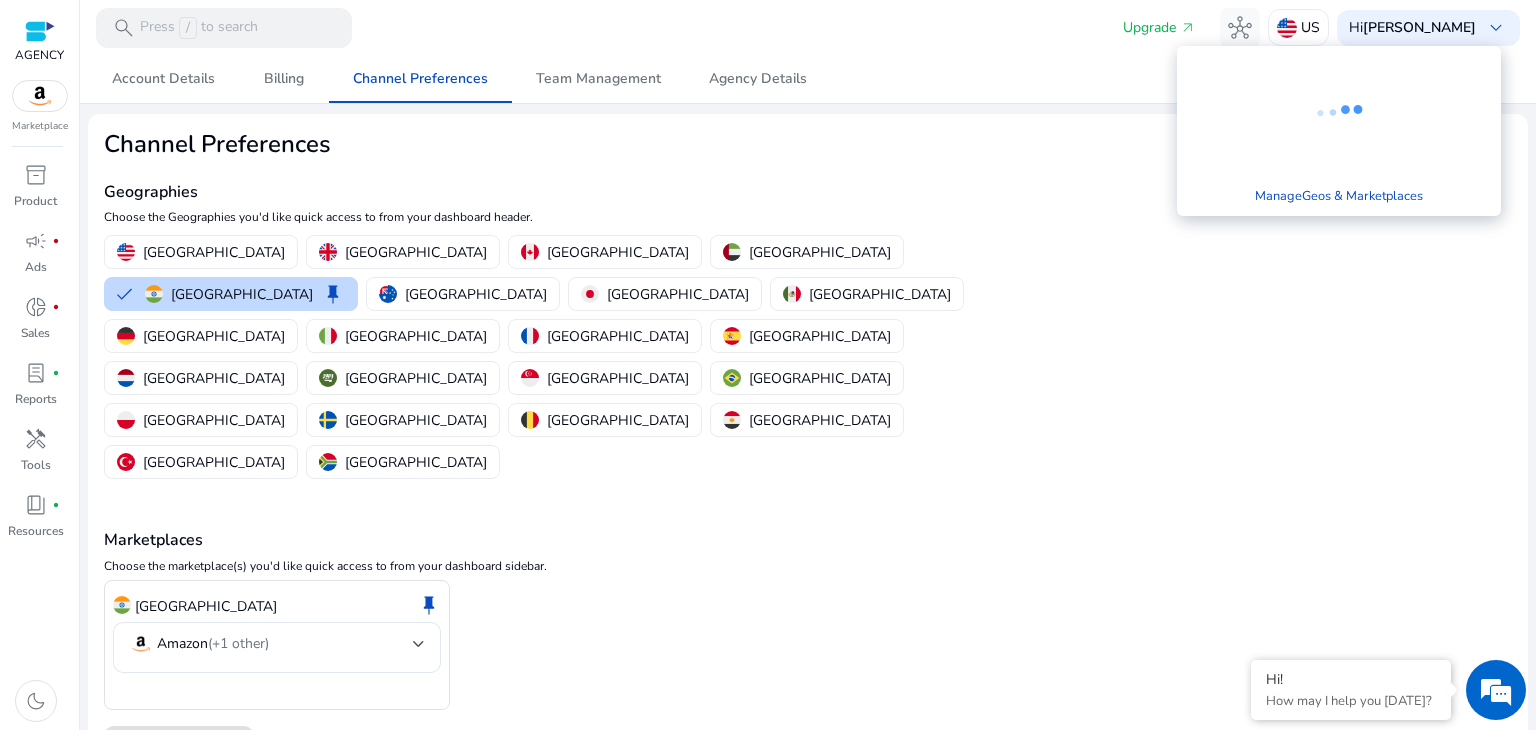 click at bounding box center (768, 365) 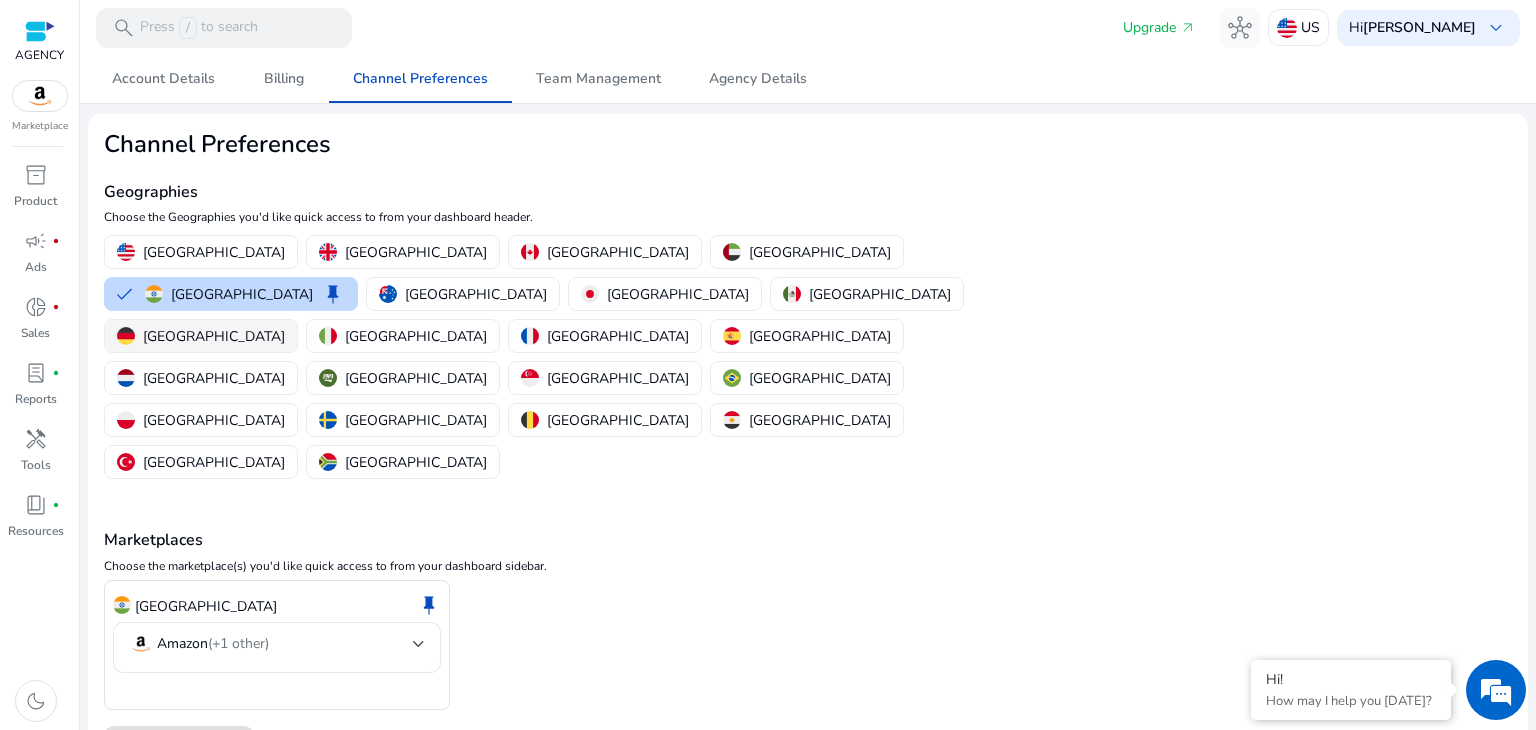 click on "Germany" at bounding box center [214, 336] 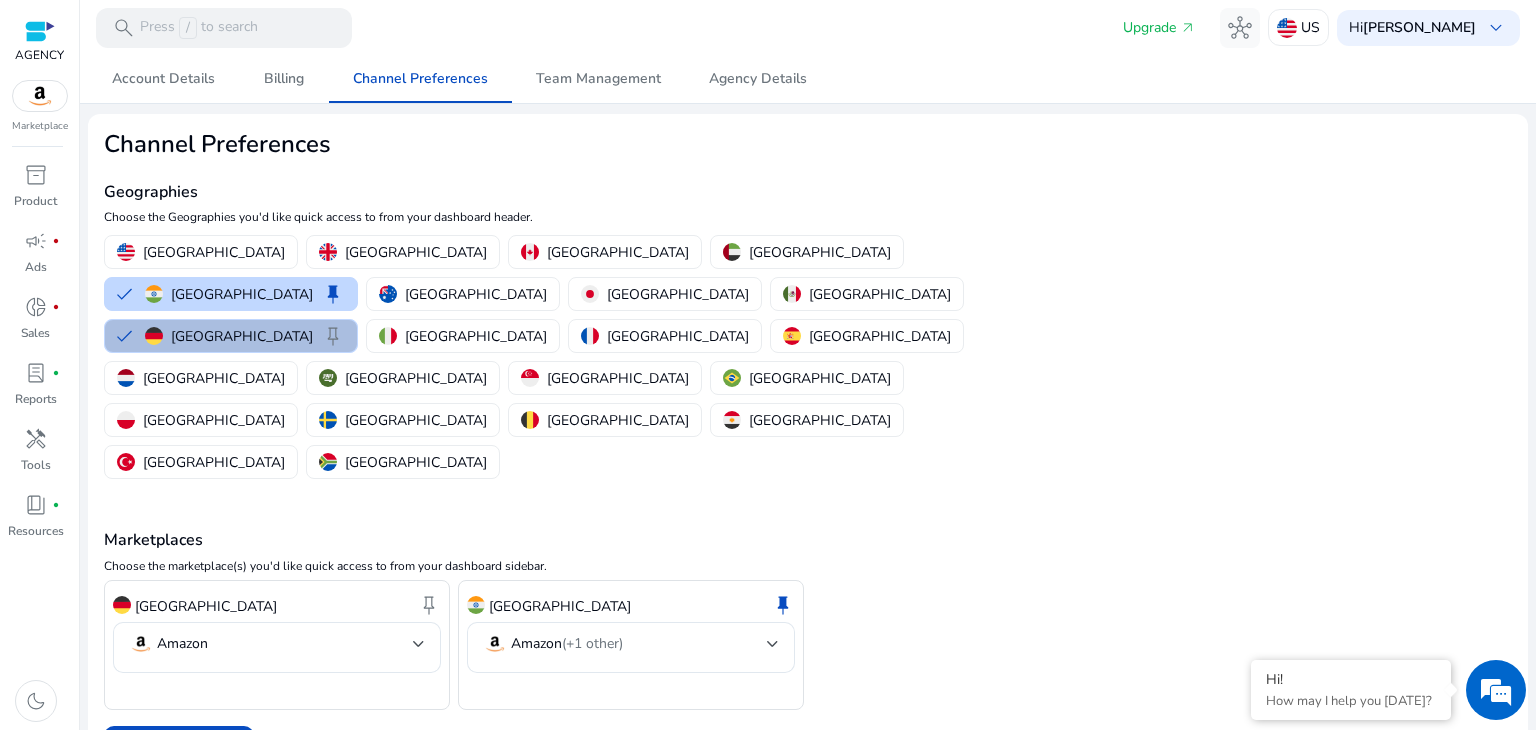click on "Germany  keep" 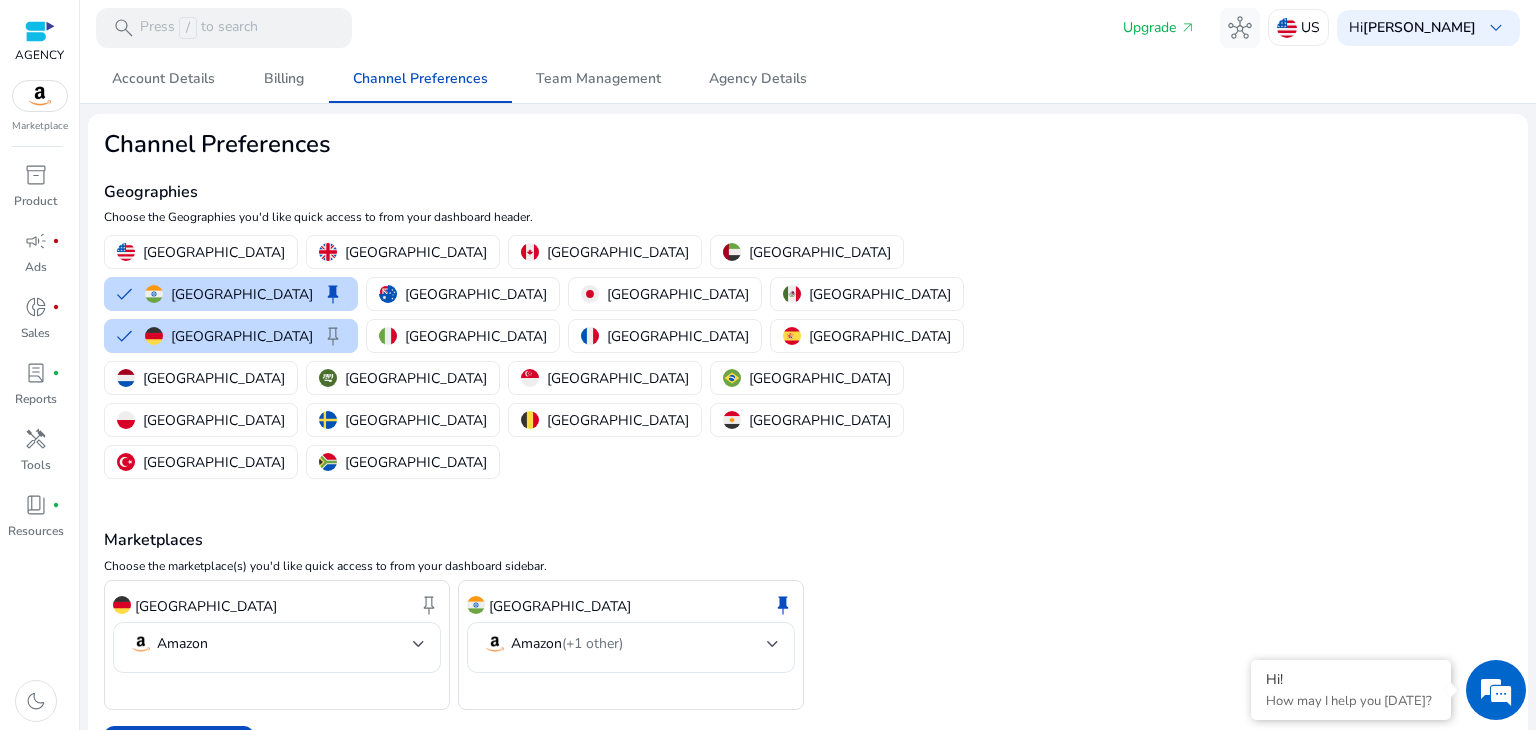 click on "India  keep" 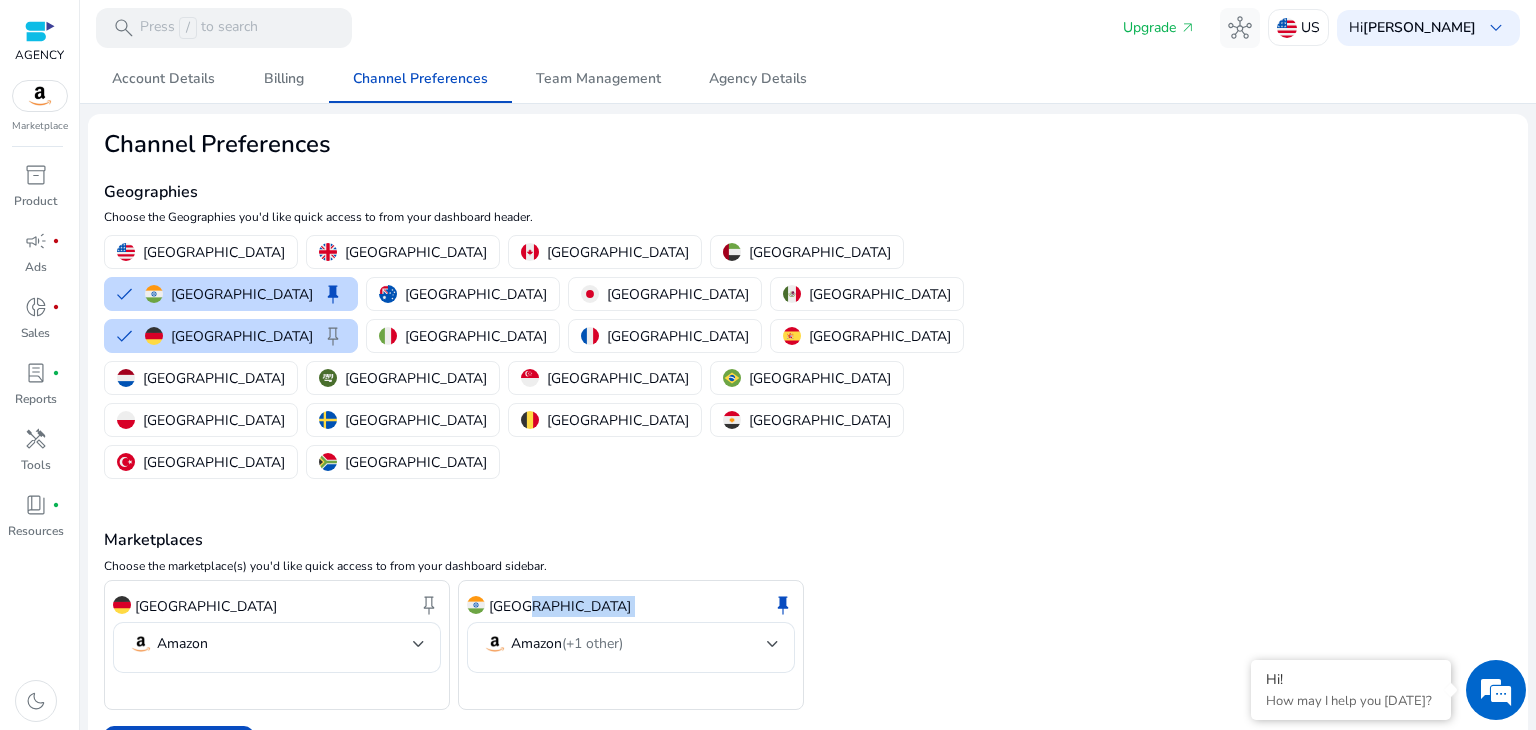 click on "India  keep" 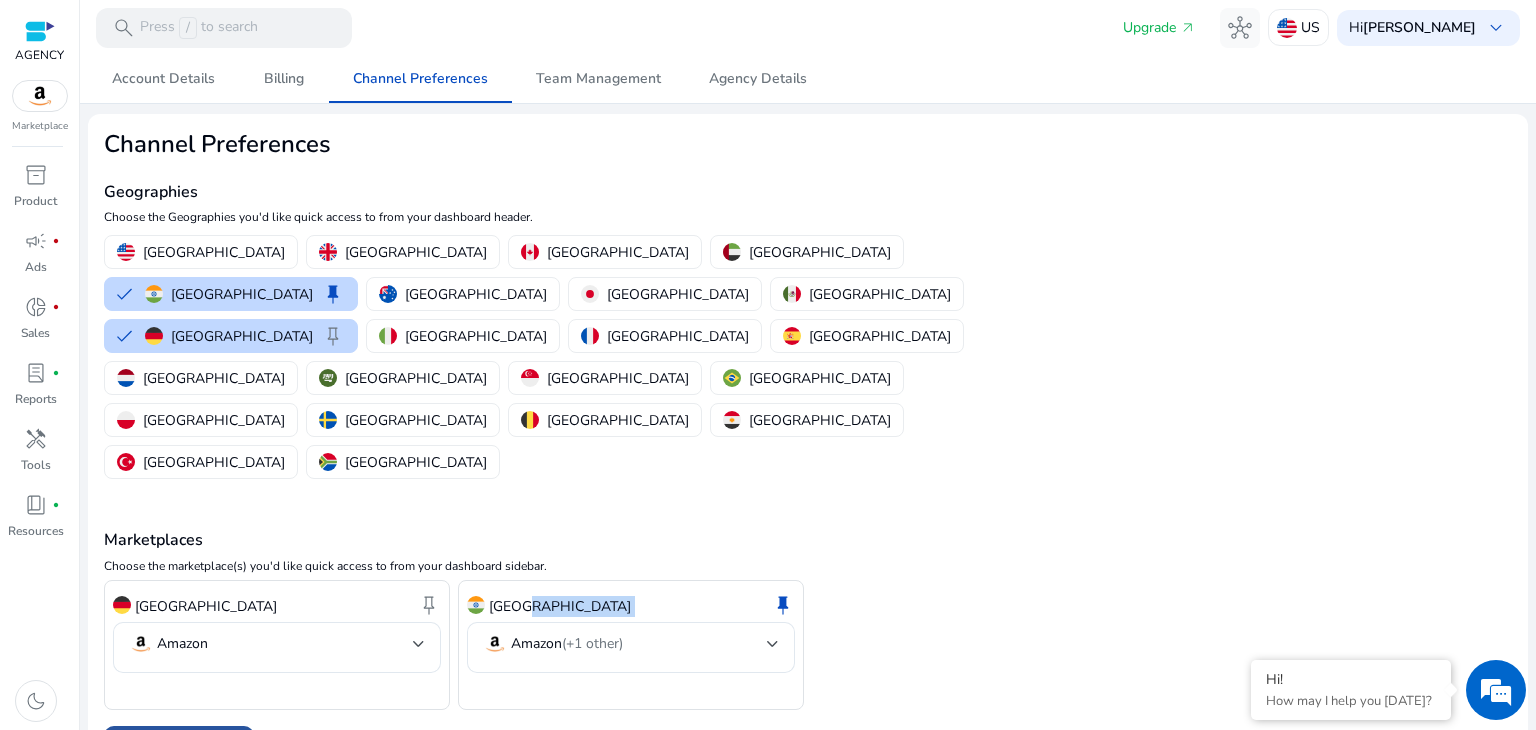 click on "Save Preferences" 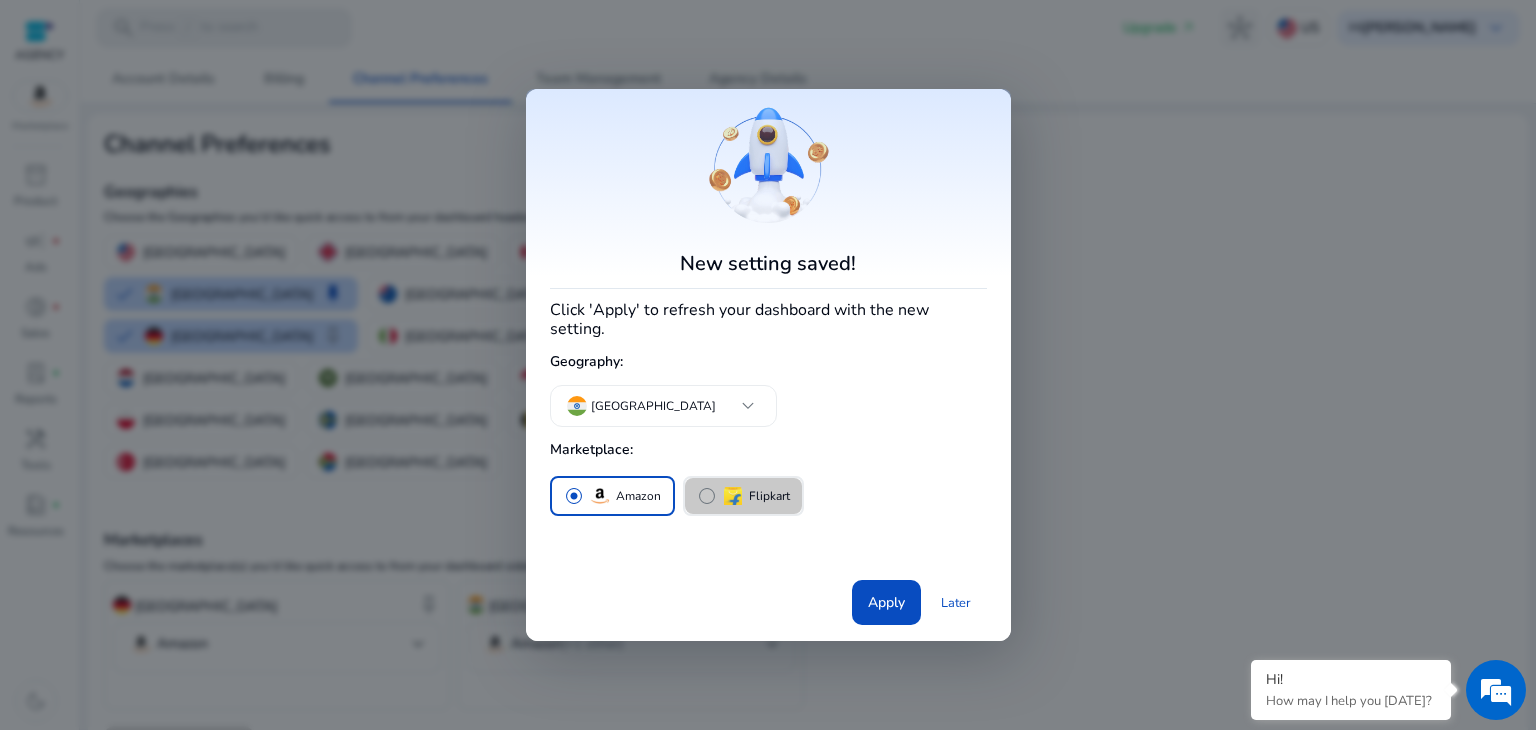 click on "Flipkart" at bounding box center (769, 496) 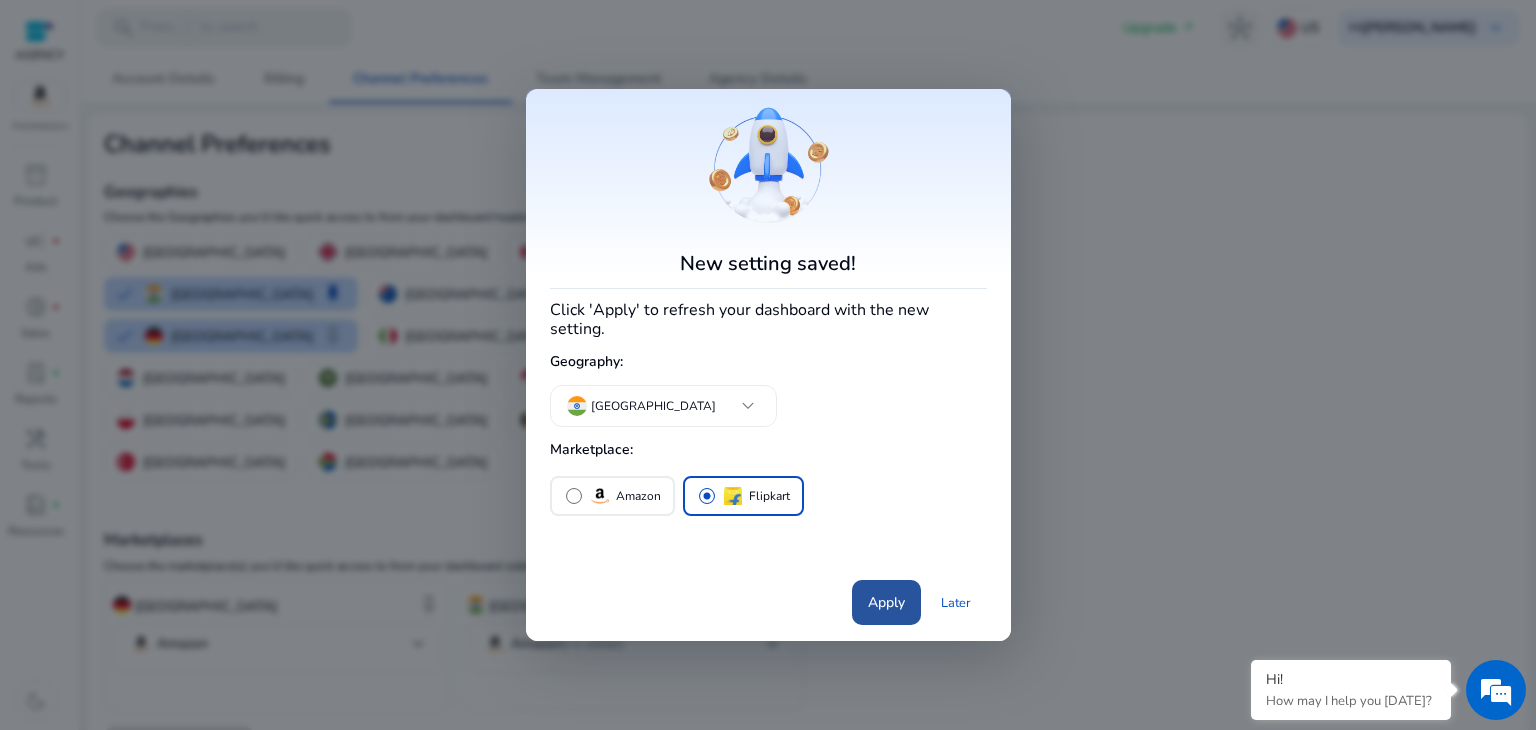 click on "Apply" at bounding box center [886, 602] 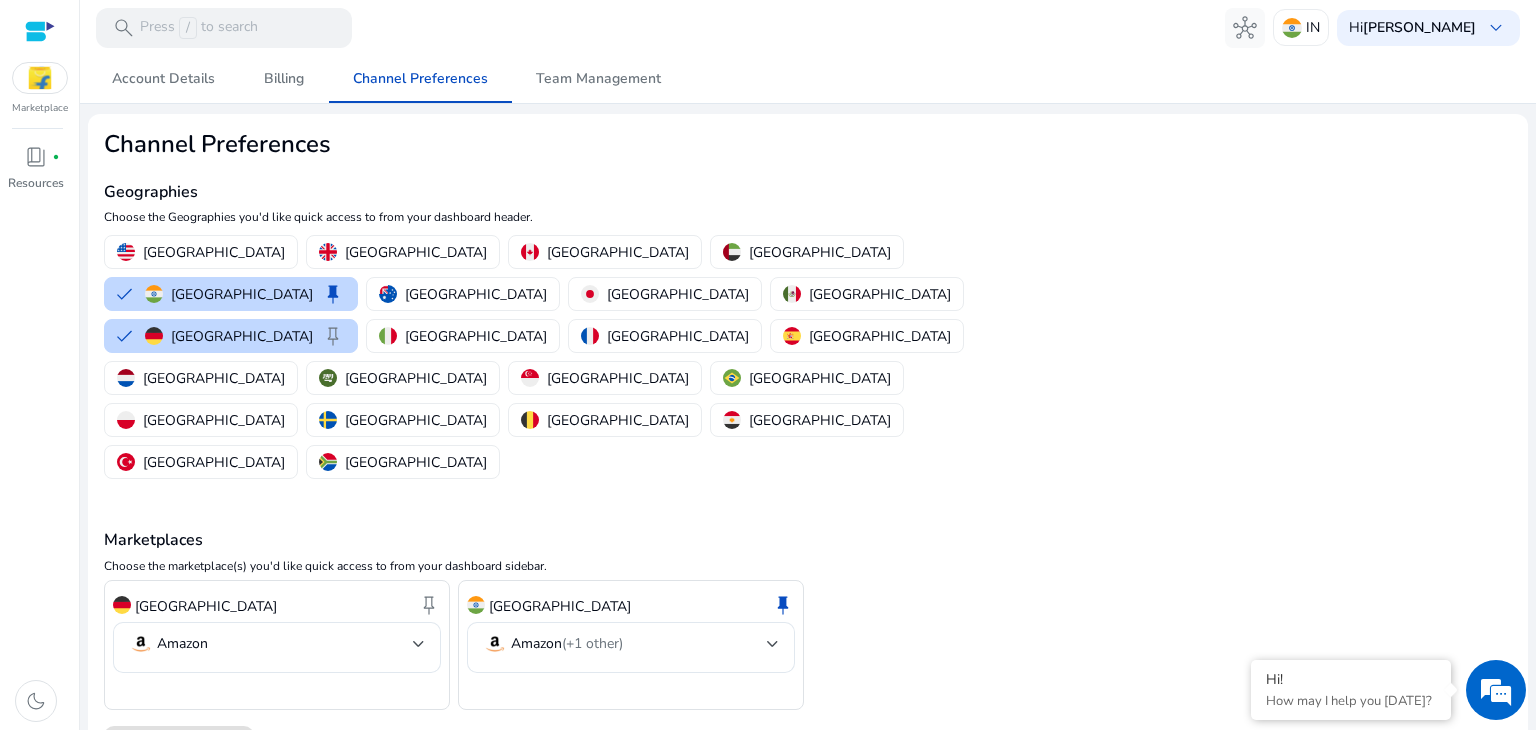 drag, startPoint x: 1202, startPoint y: 268, endPoint x: 1207, endPoint y: 250, distance: 18.681541 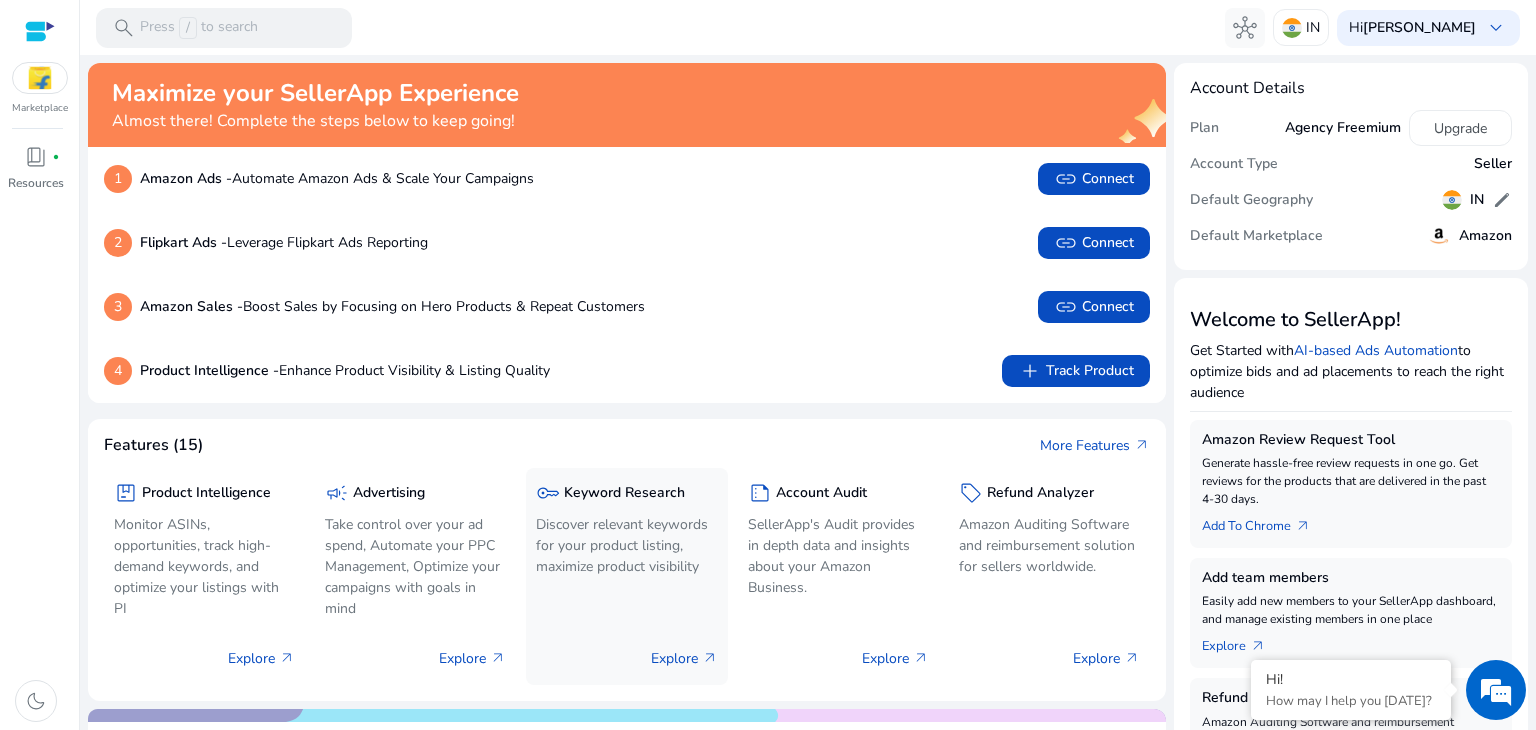 click on "Discover relevant keywords for your product listing, maximize product visibility" 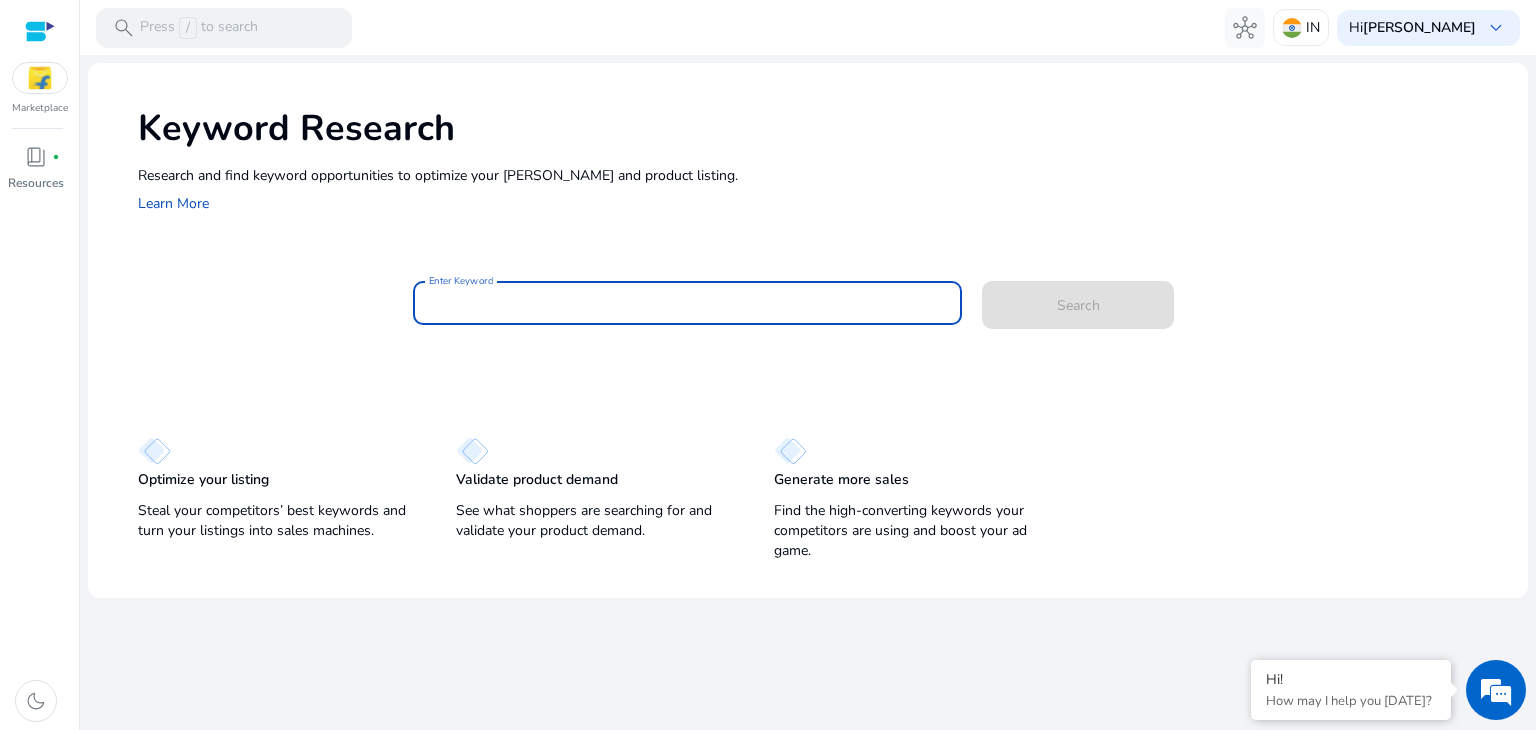click on "Enter Keyword" at bounding box center [688, 303] 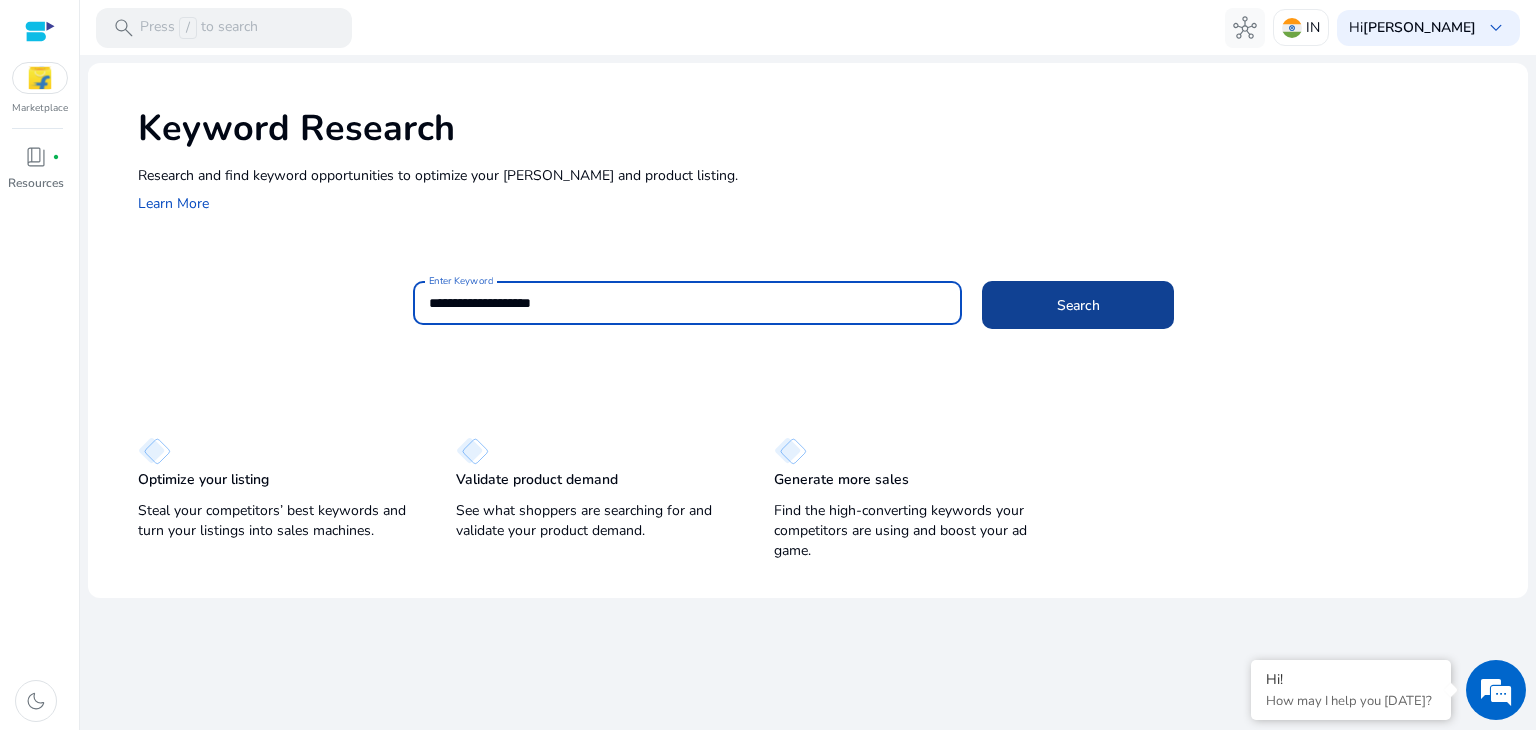 type on "**********" 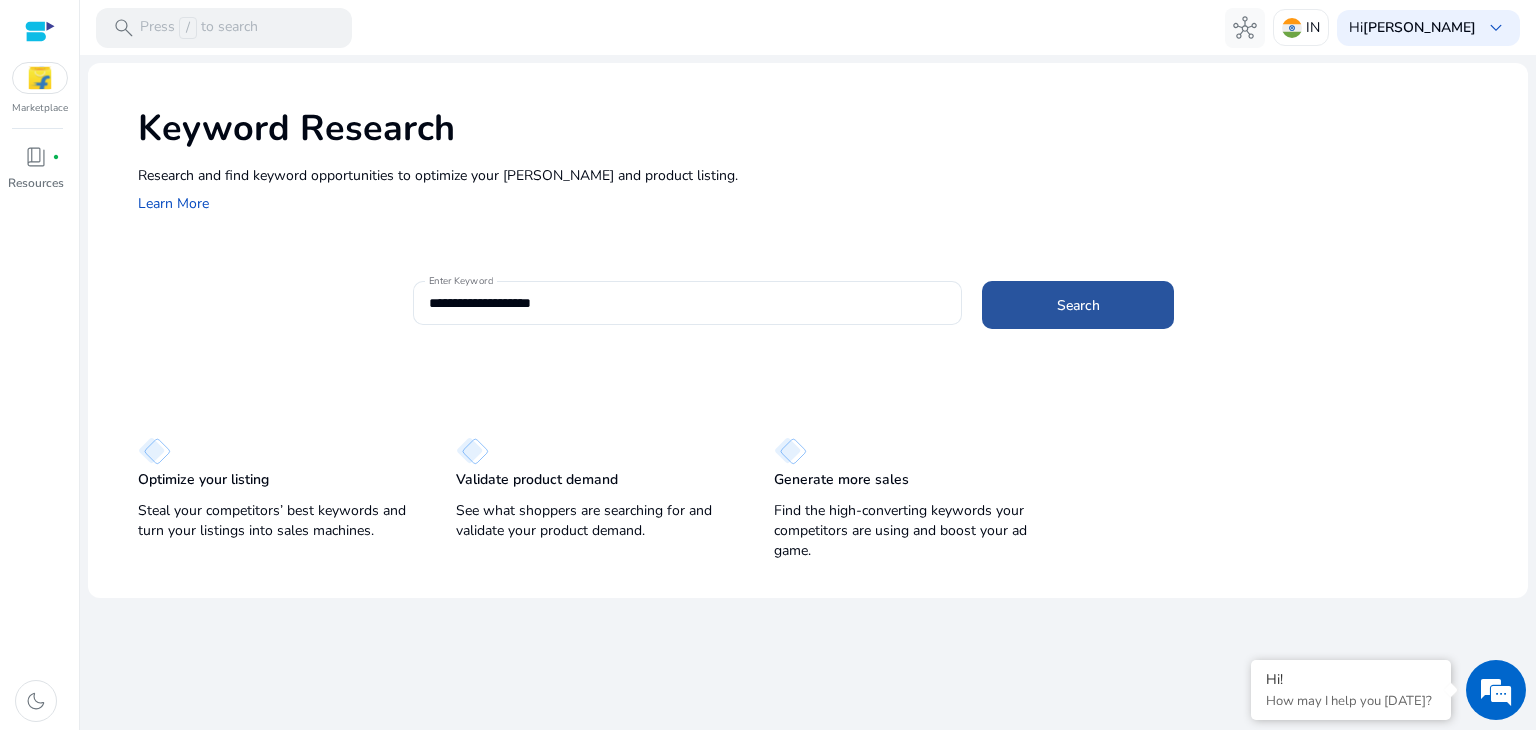 click 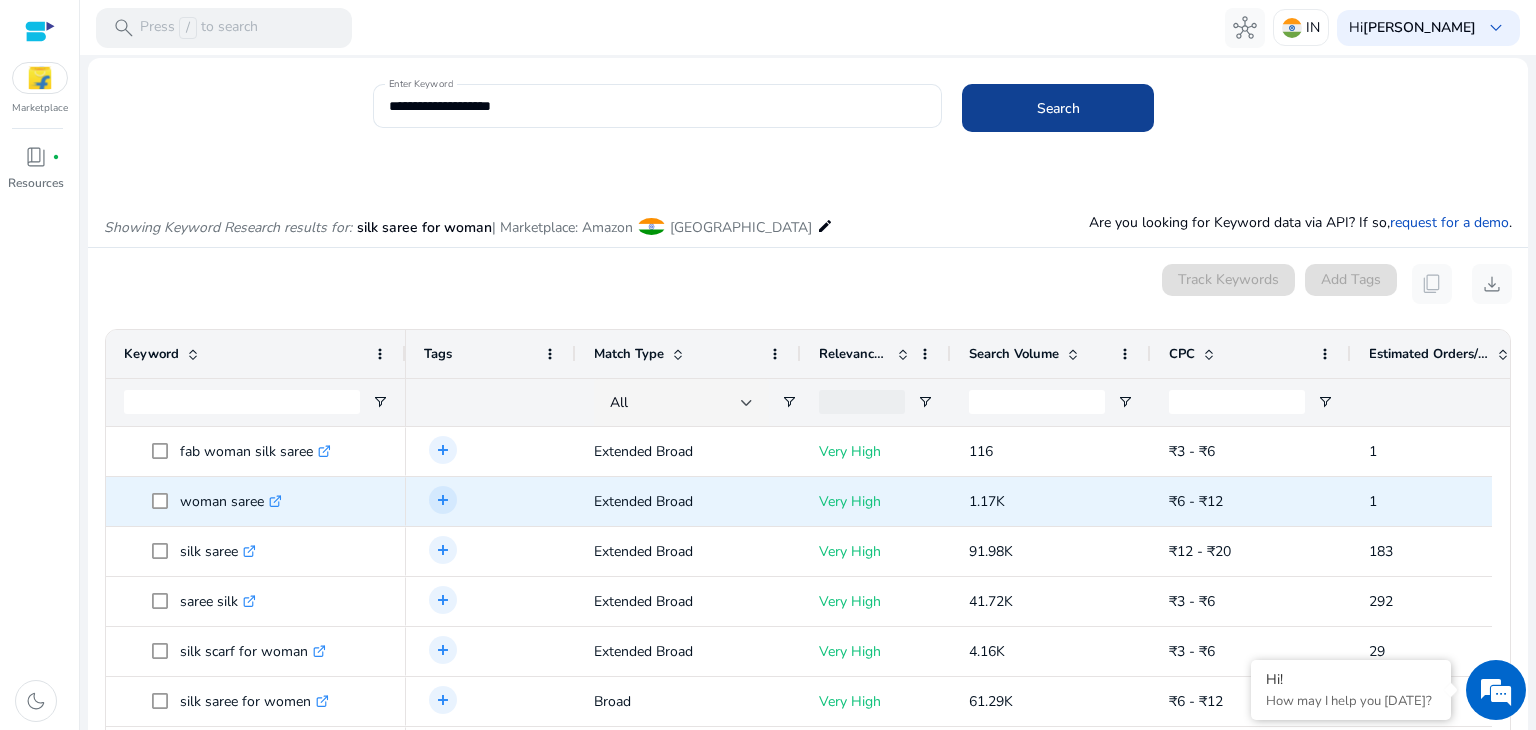 scroll, scrollTop: 0, scrollLeft: 0, axis: both 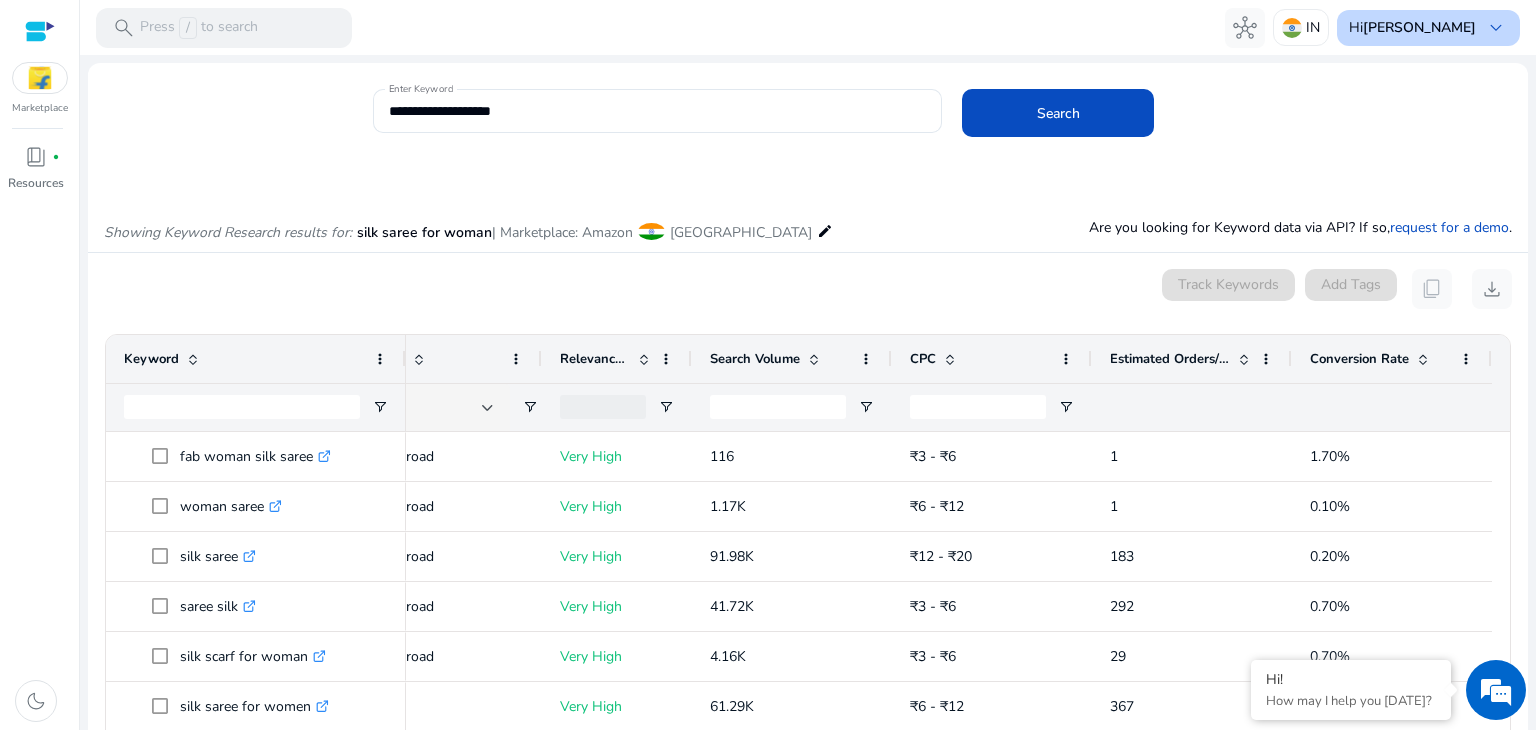 click on "[PERSON_NAME]" at bounding box center (1419, 27) 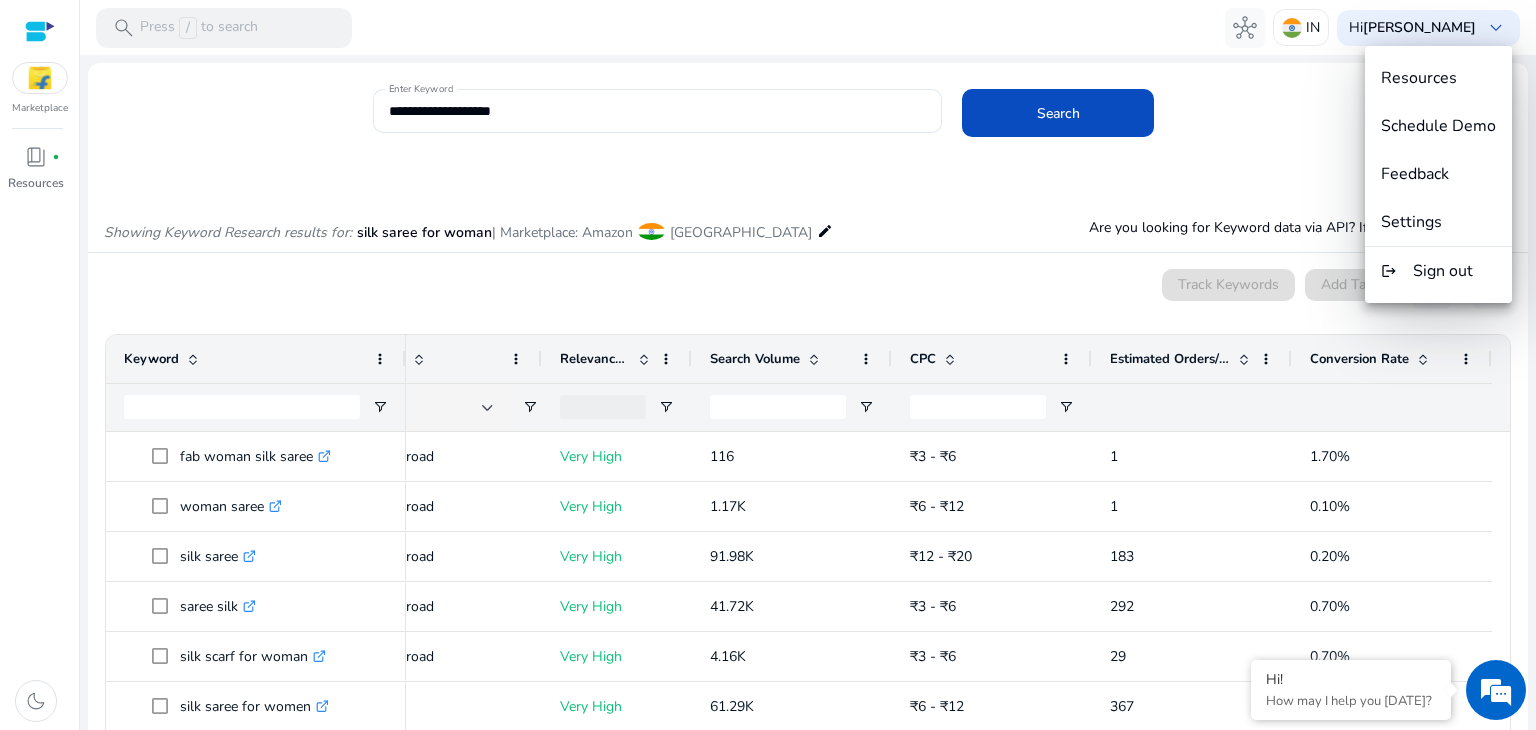 click at bounding box center [768, 365] 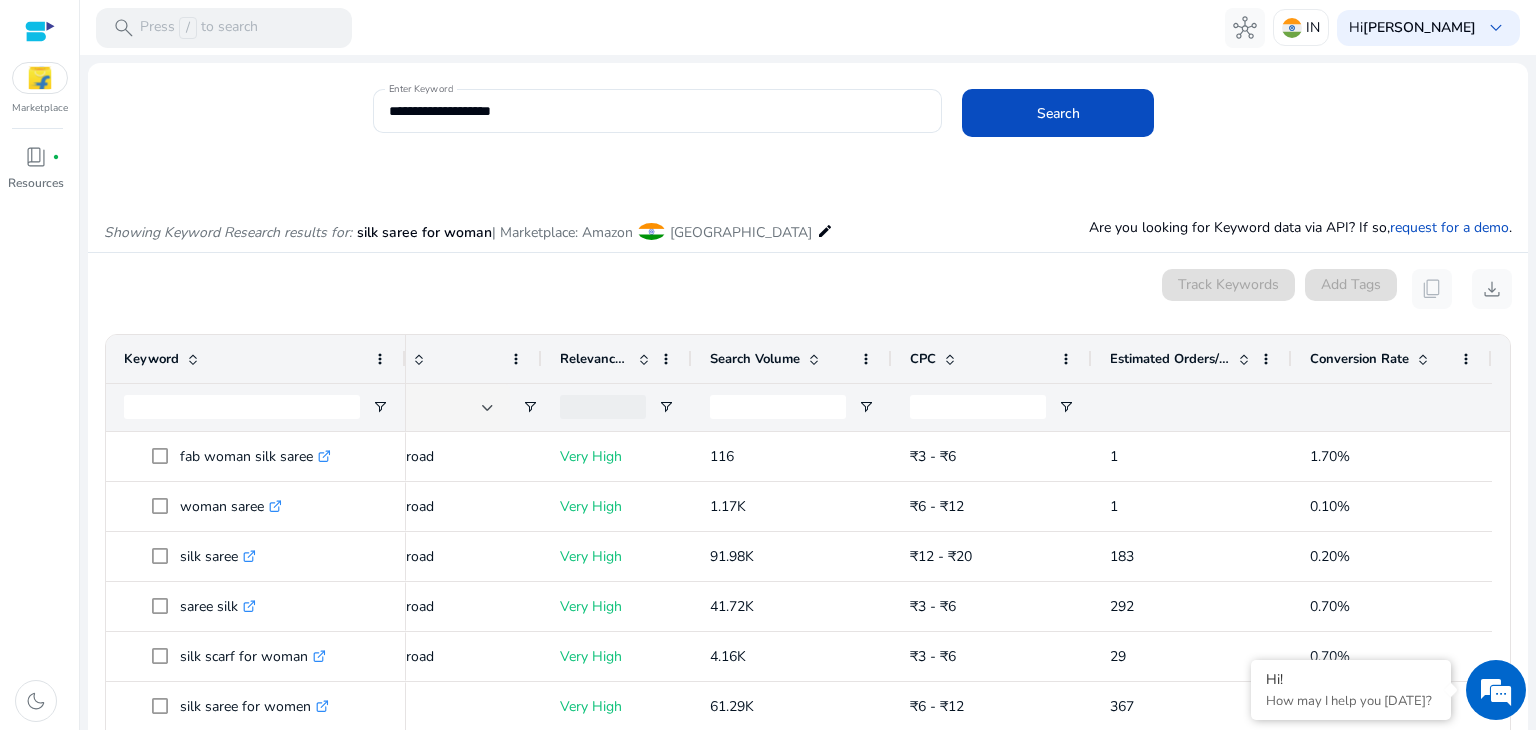 click at bounding box center [40, 31] 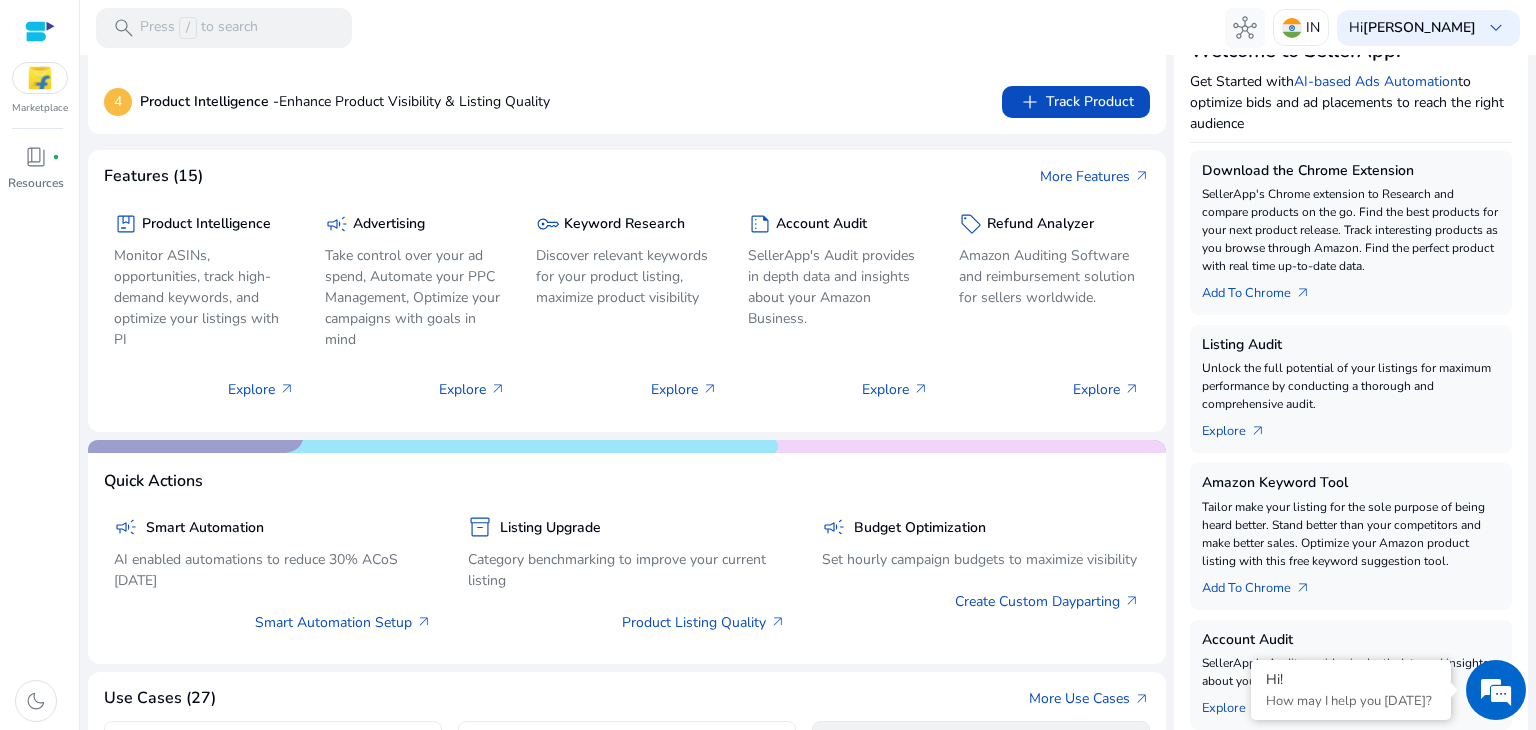 scroll, scrollTop: 240, scrollLeft: 0, axis: vertical 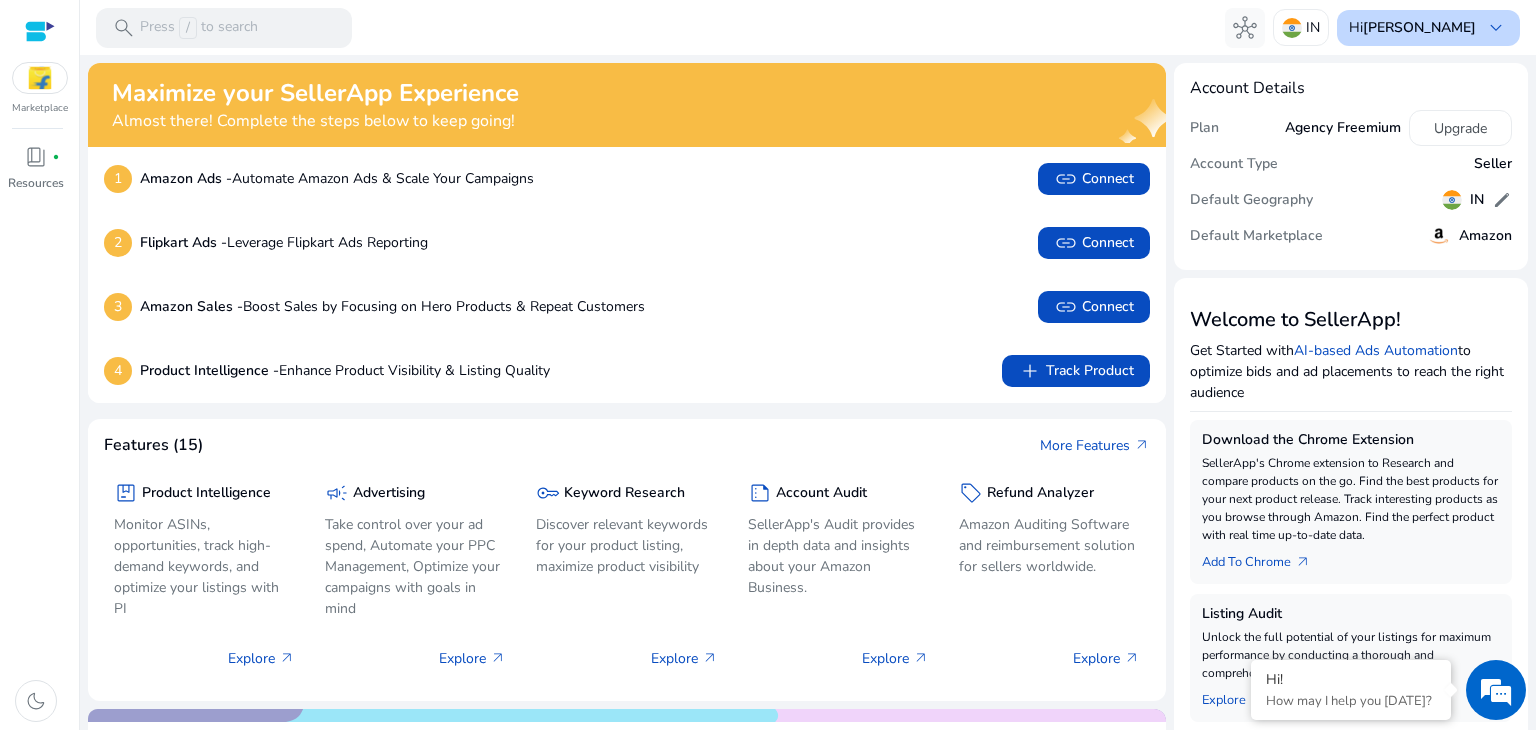 click on "Hi  [PERSON_NAME]  keyboard_arrow_down" at bounding box center (1428, 28) 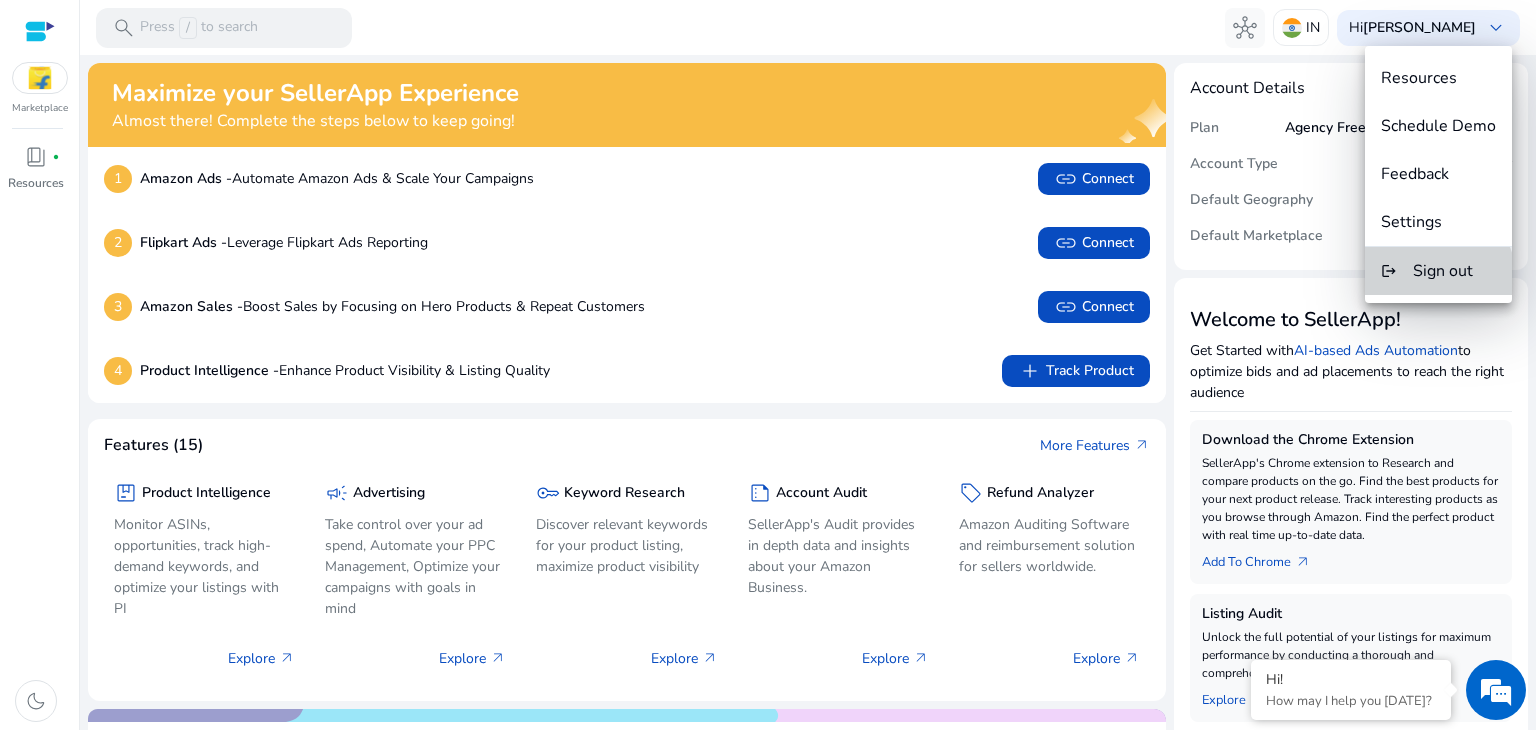 click on "Sign out" at bounding box center [1443, 271] 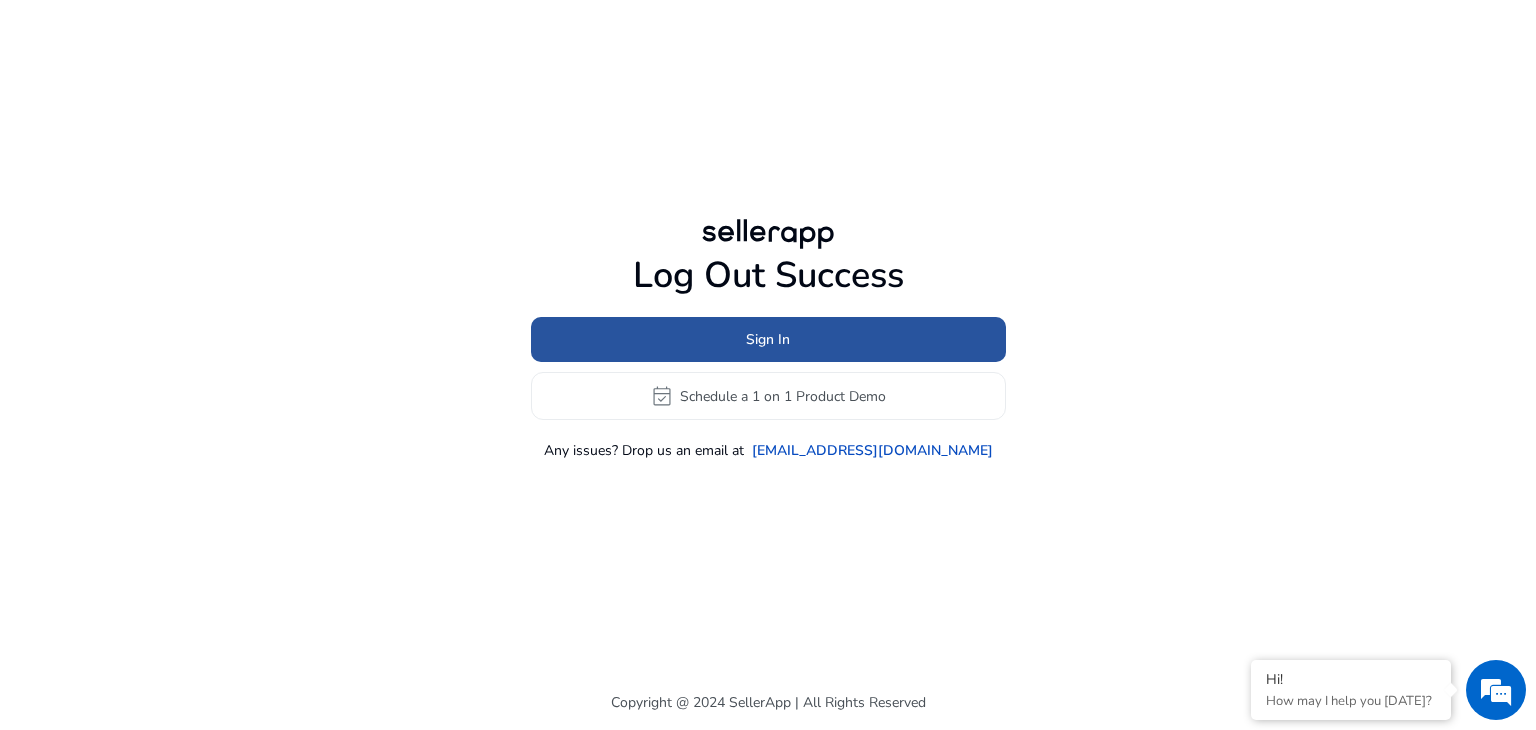 click 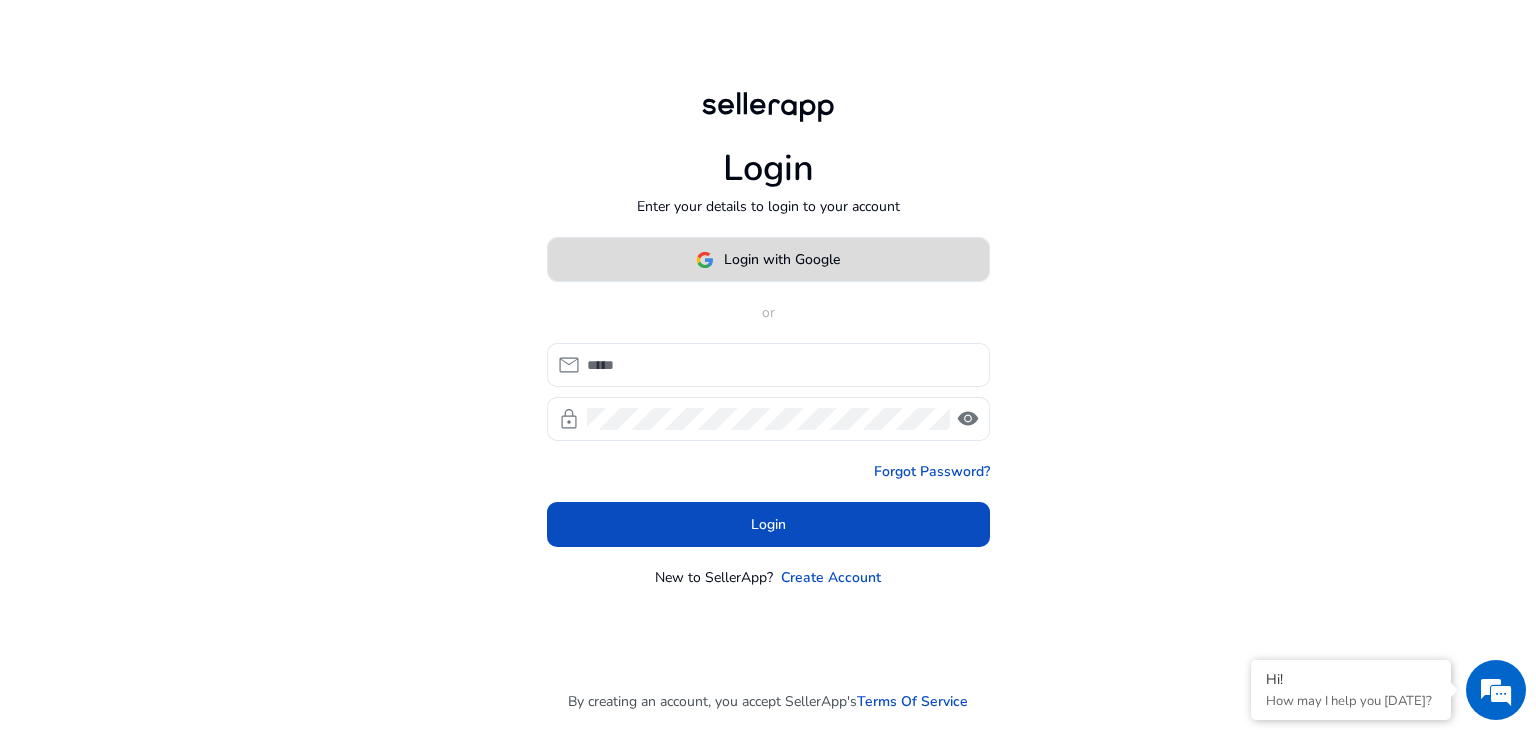 click on "Login with Google" 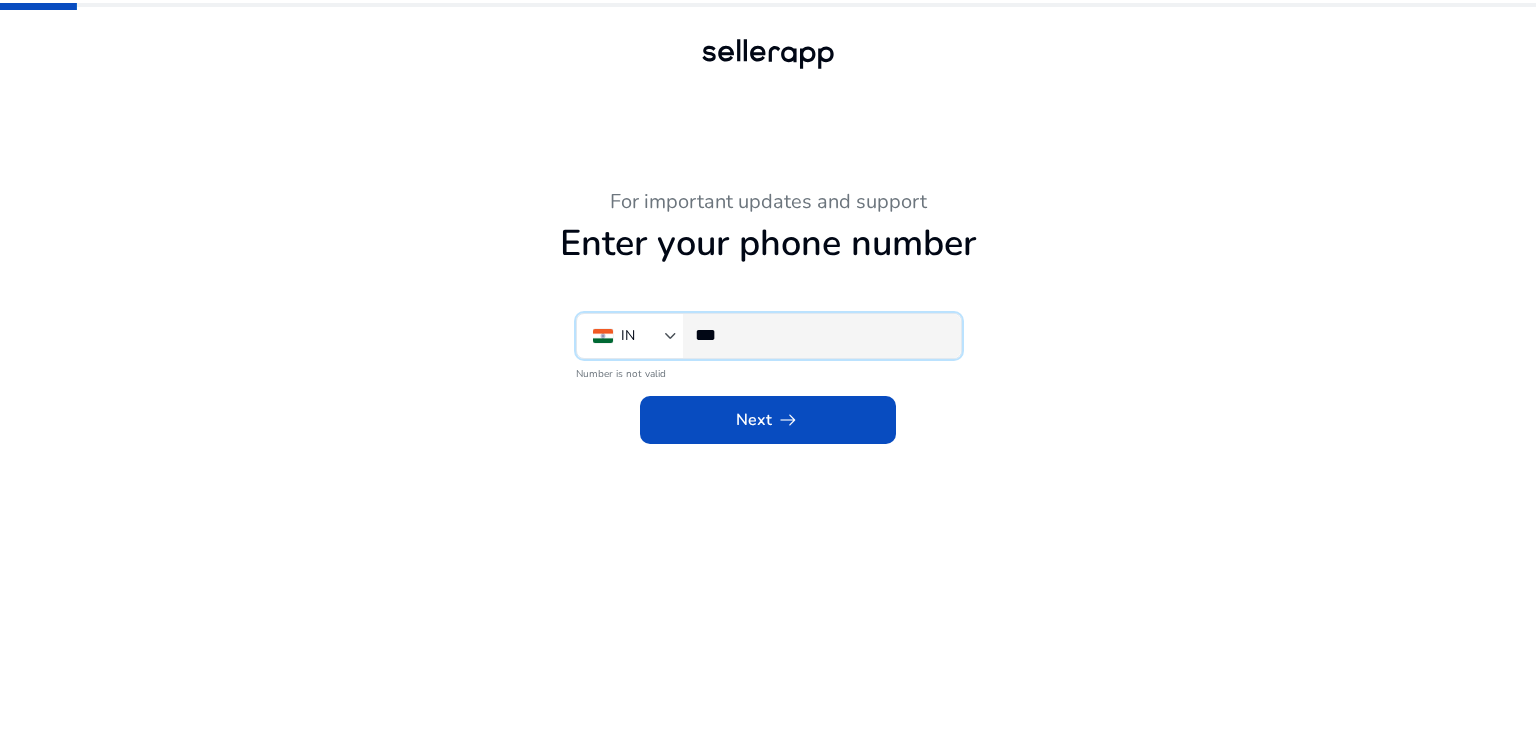 click on "***" at bounding box center (820, 335) 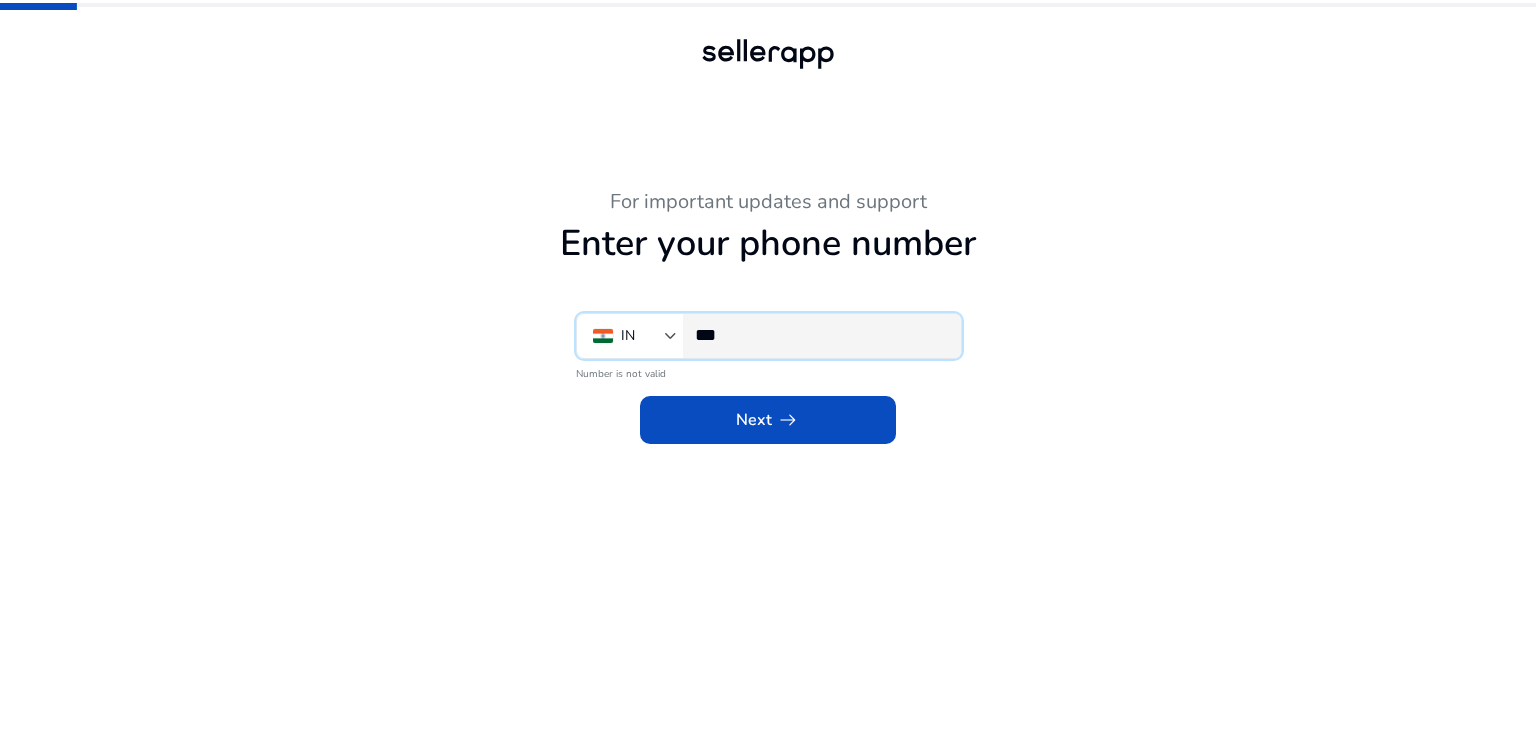 click on "***" at bounding box center [820, 335] 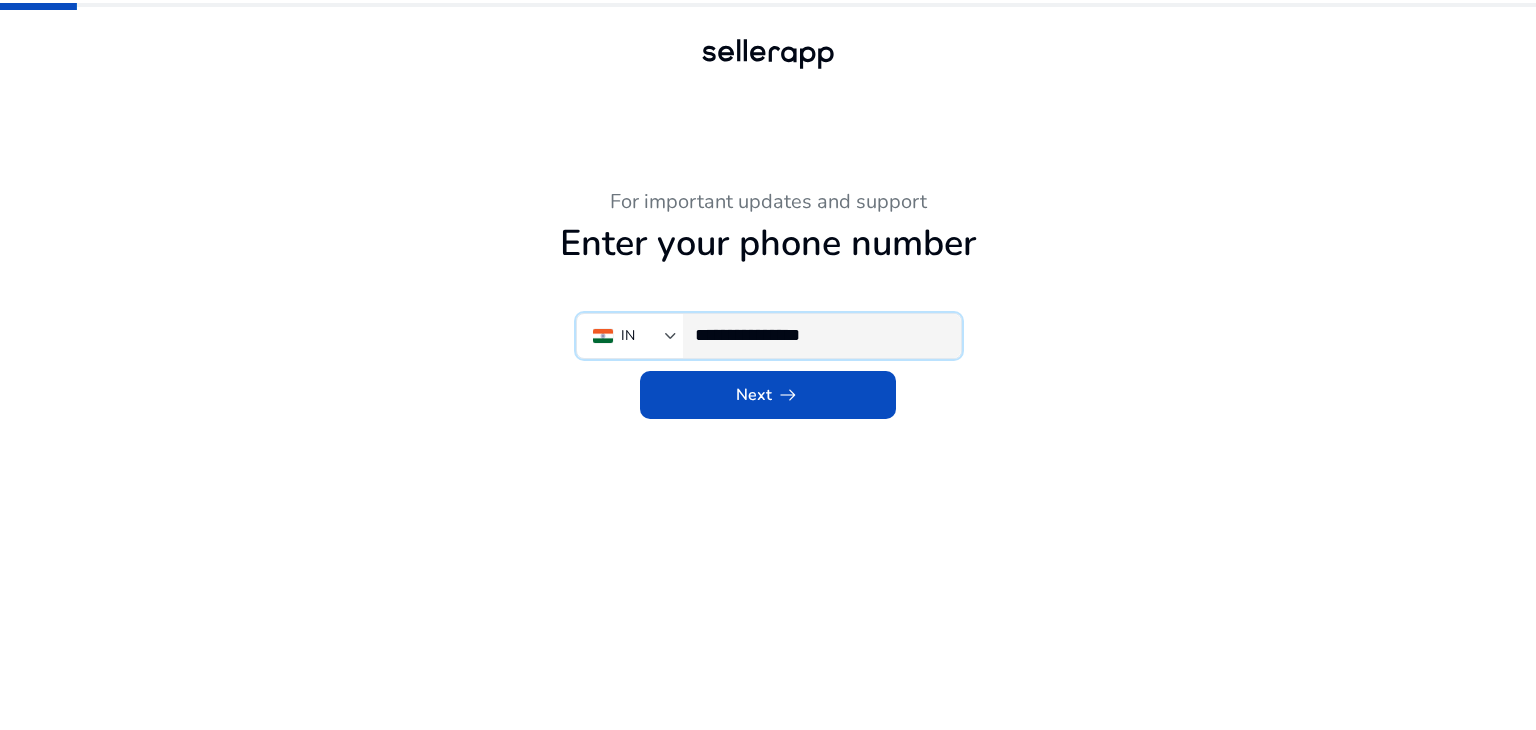 type on "**********" 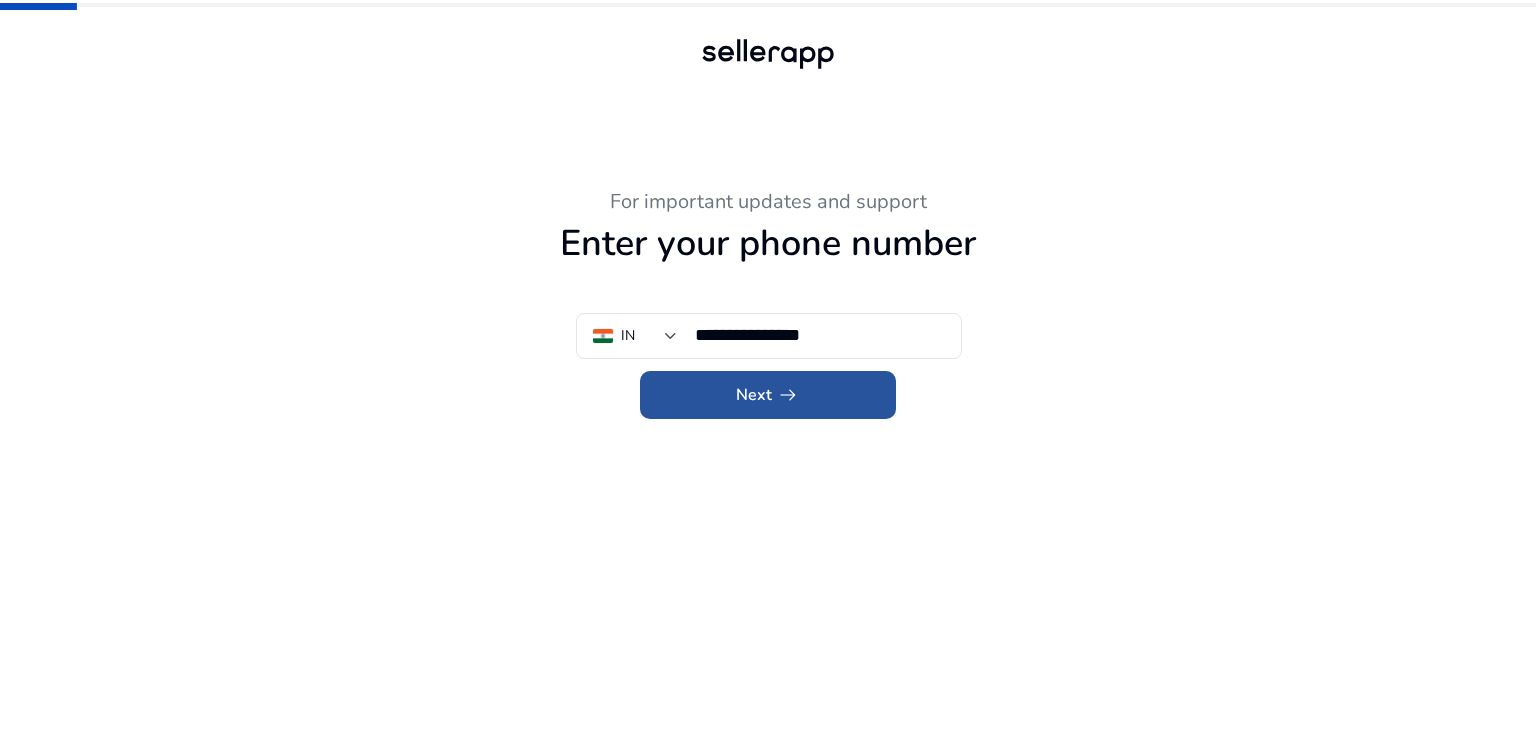 click 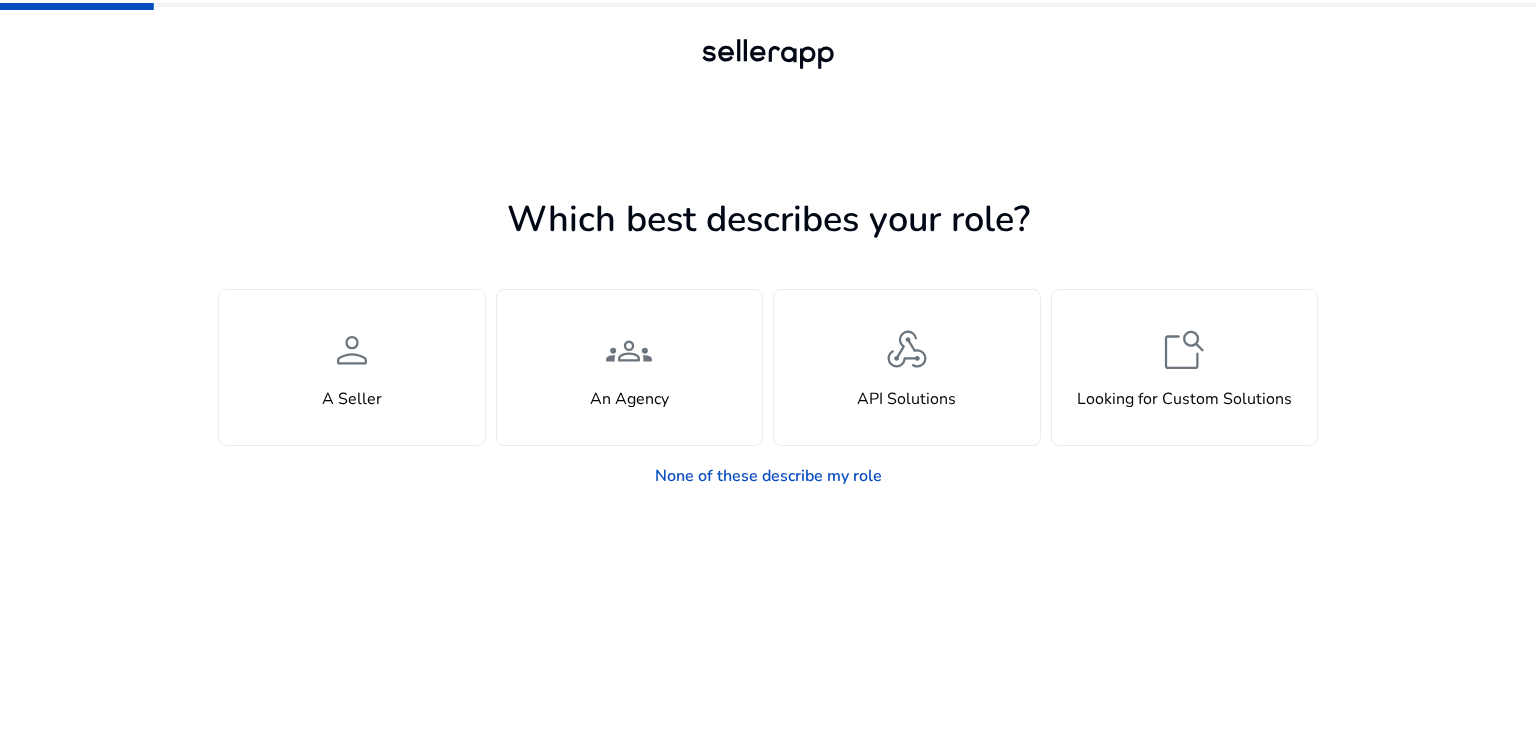 click on "groups  An Agency" 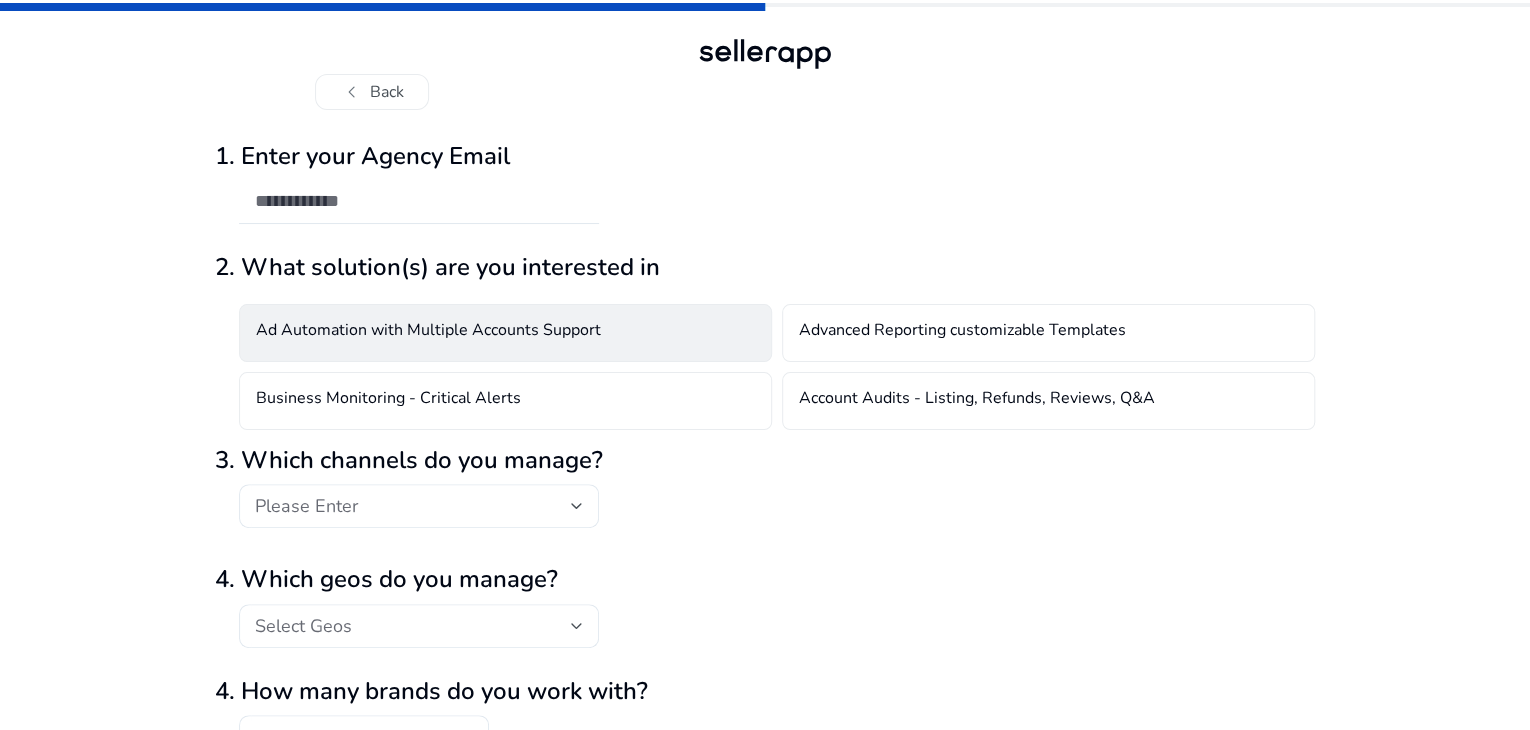 scroll, scrollTop: 185, scrollLeft: 0, axis: vertical 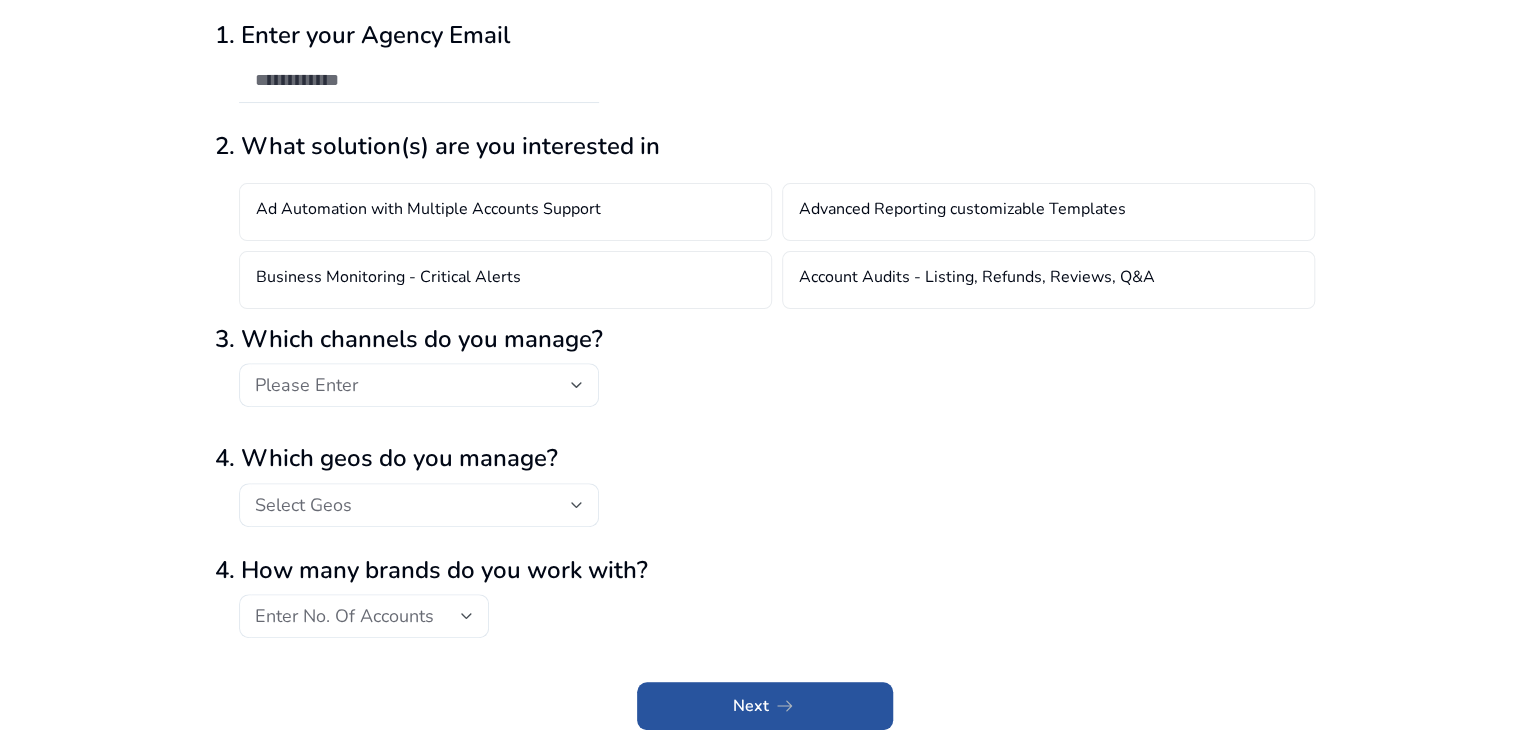 click on "Next   arrow_right_alt" 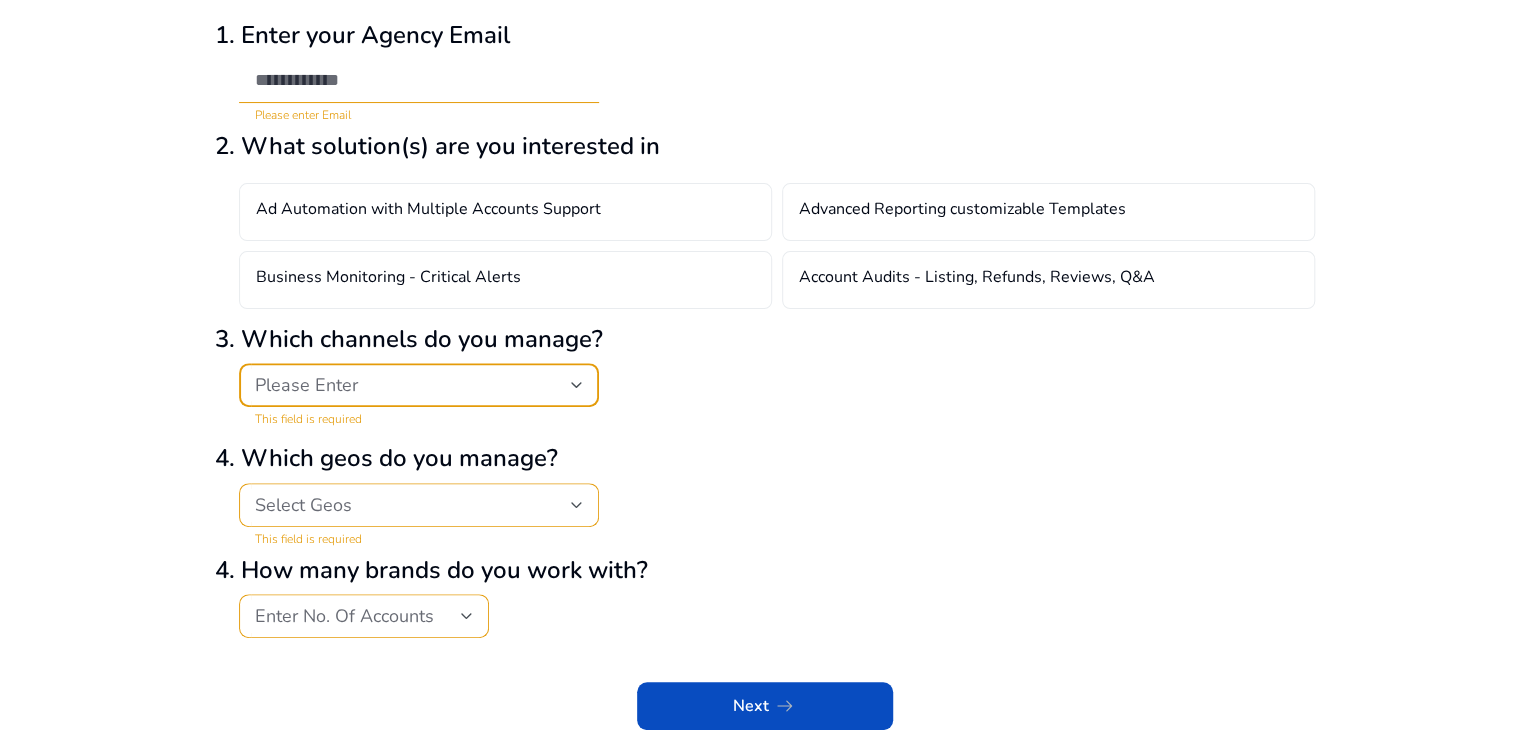 click on "Please Enter" at bounding box center (413, 385) 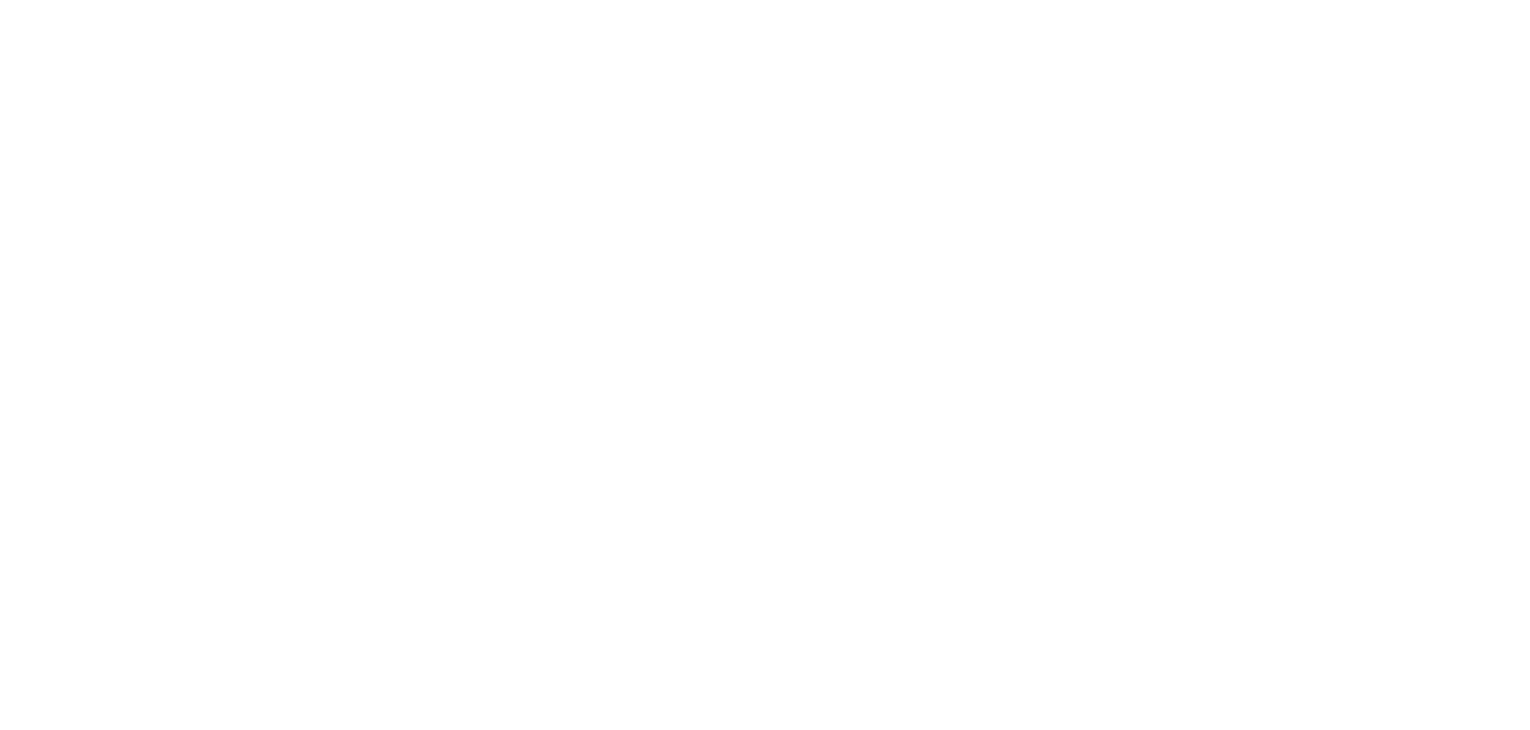 click on "4. Which geos do you manage?  Select Geos This field is required" 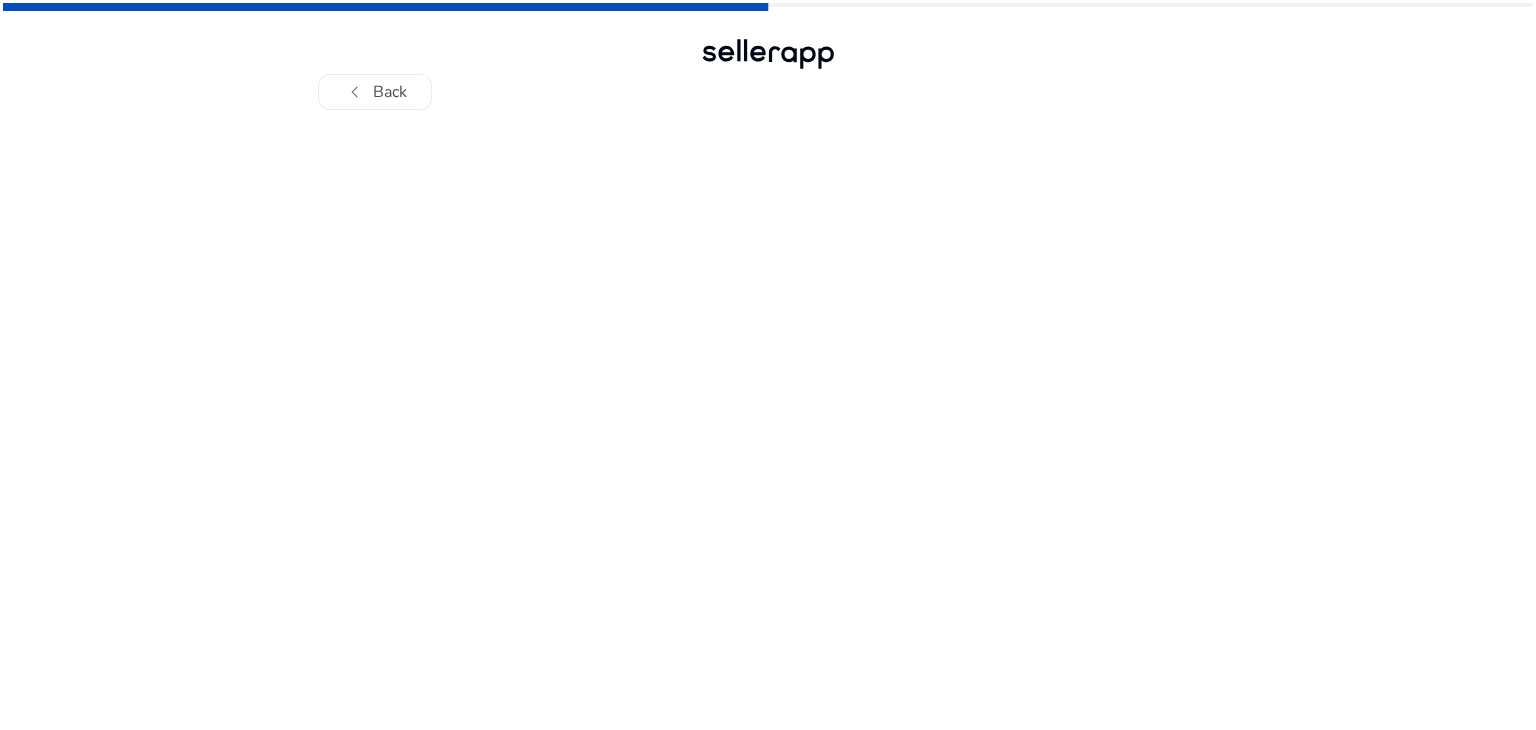 scroll, scrollTop: 0, scrollLeft: 0, axis: both 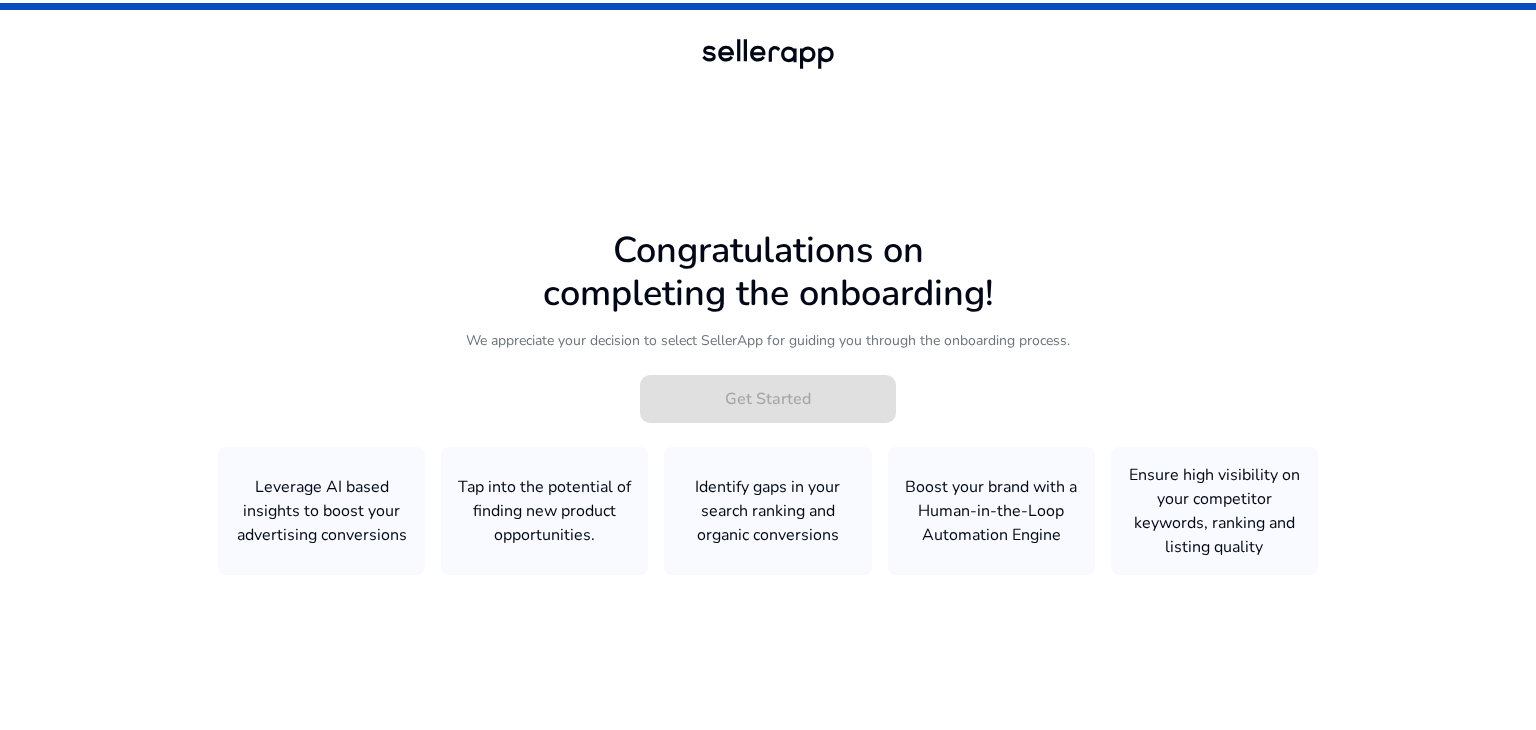 click 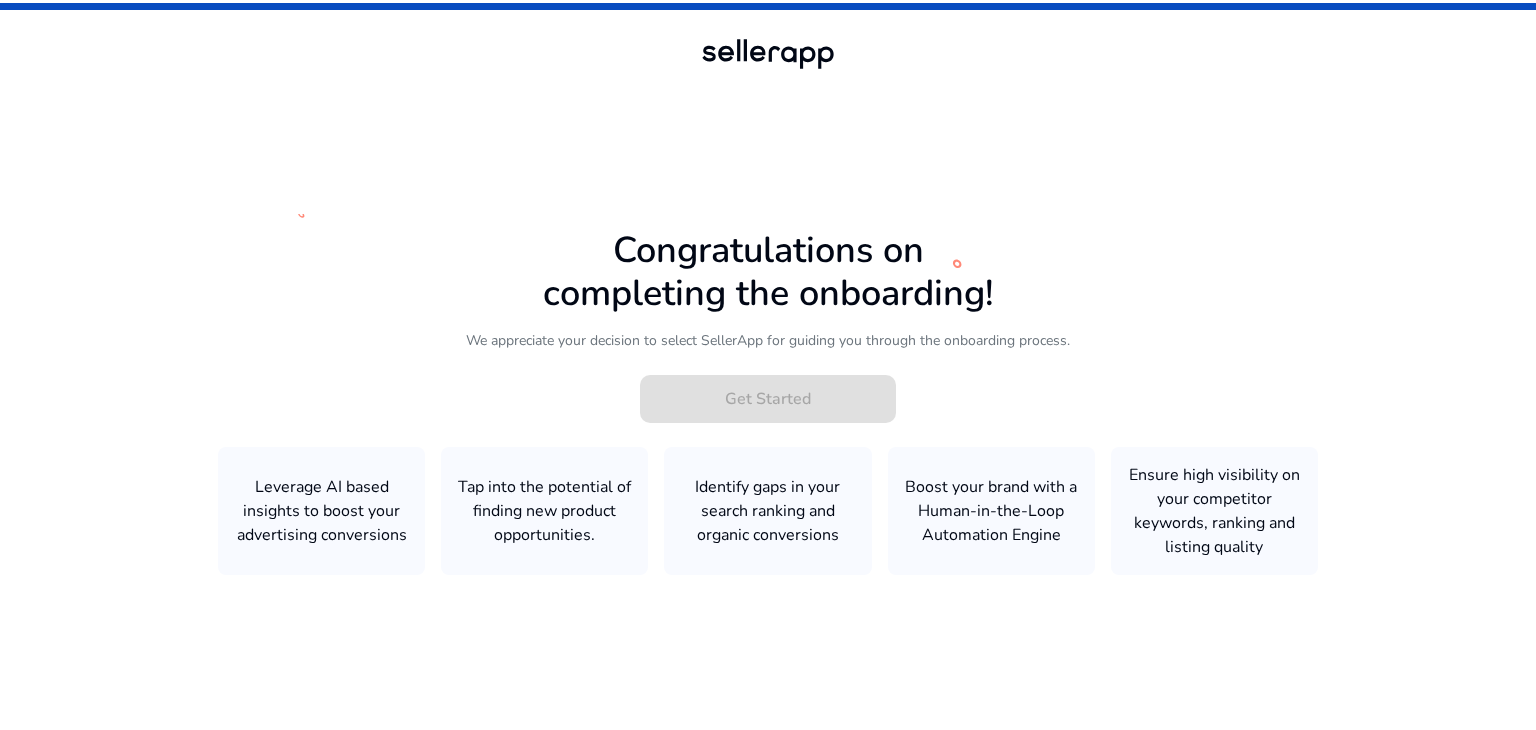 click 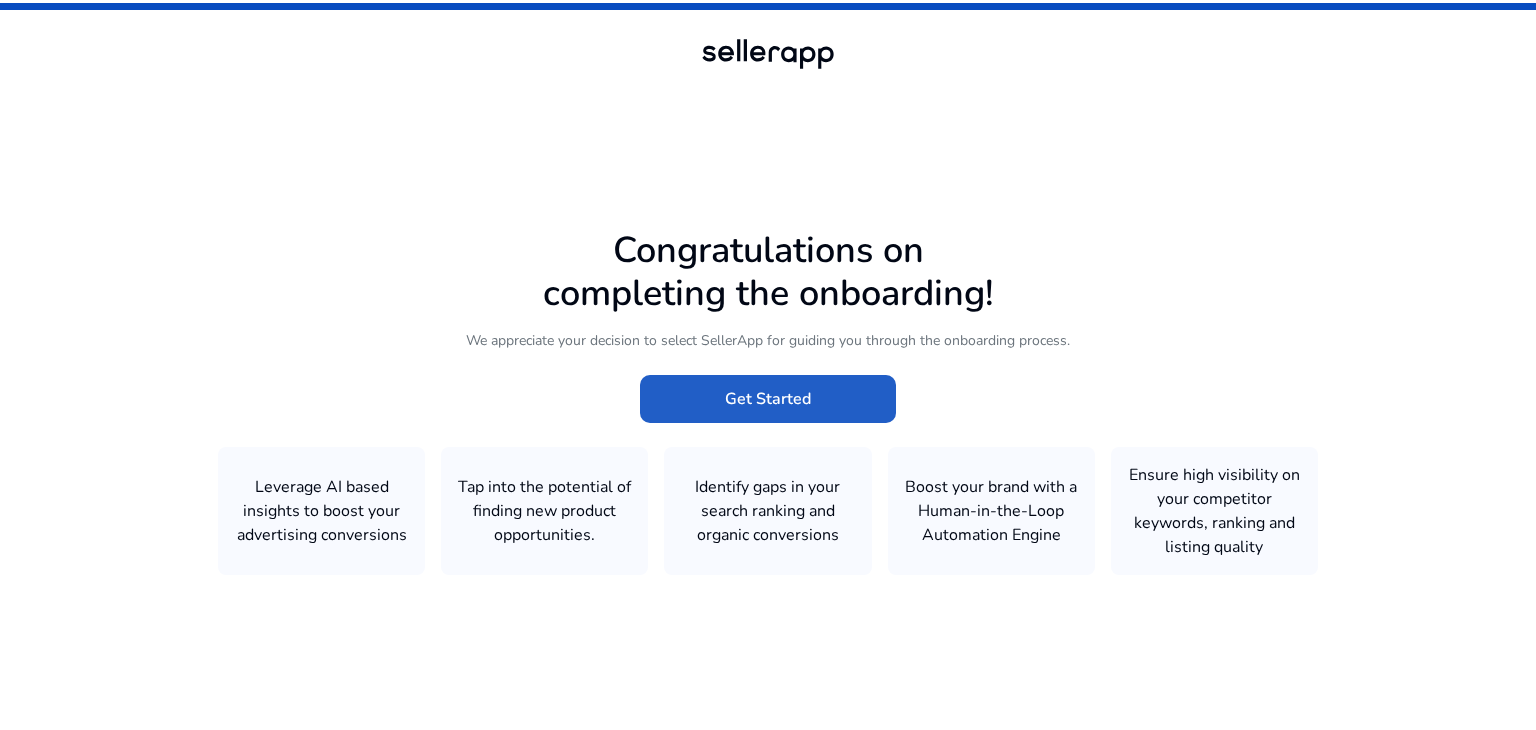 click on "Get Started" 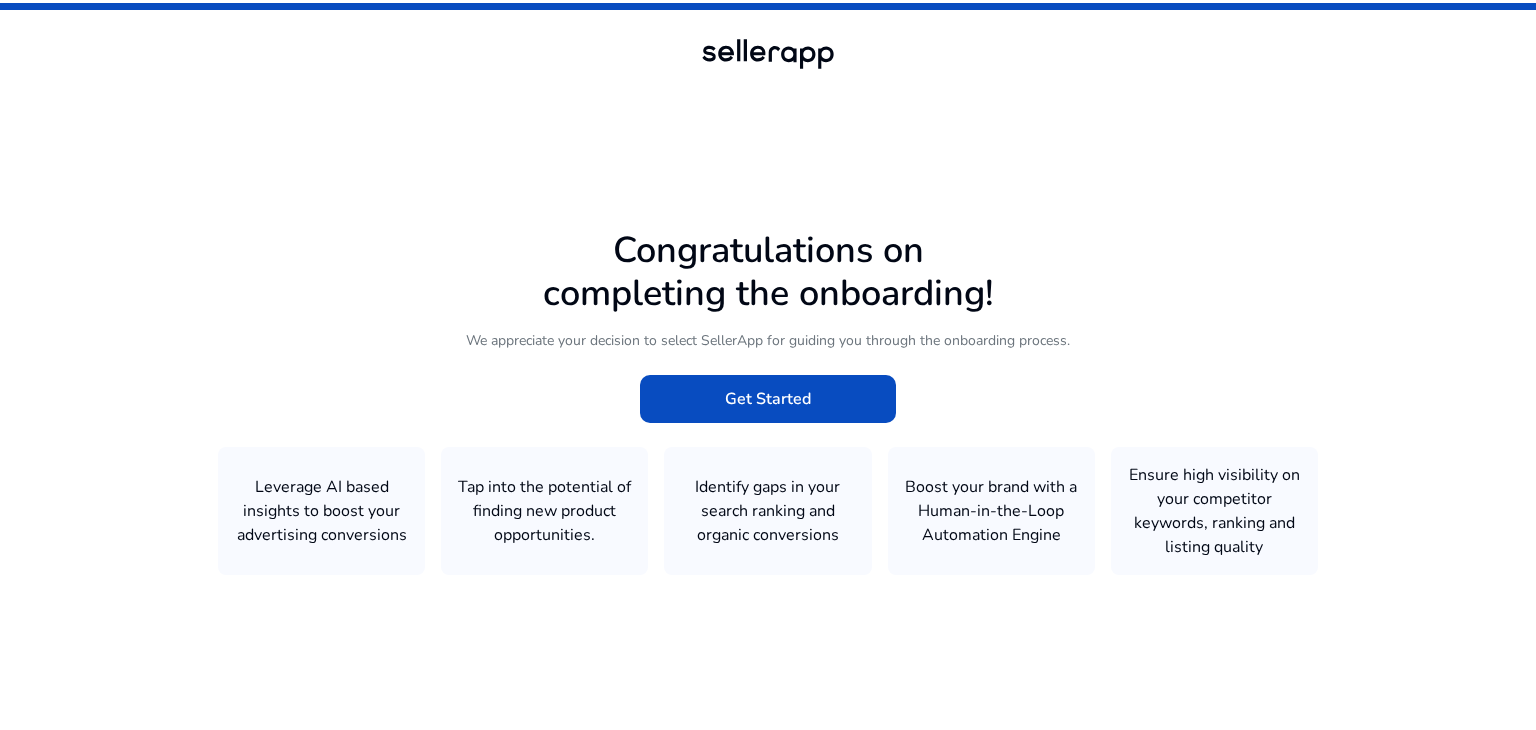 click on "Get Started" 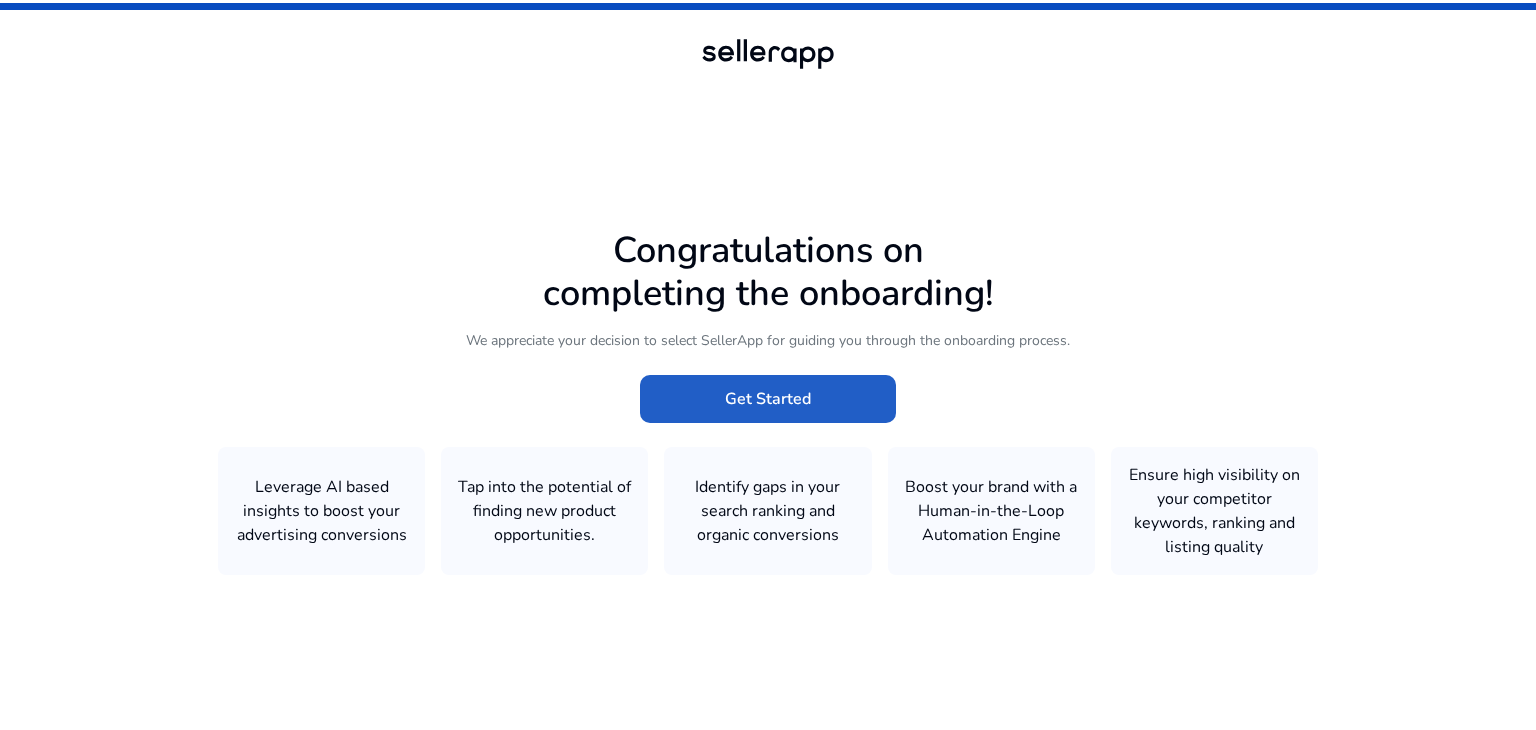 click on "Get Started" 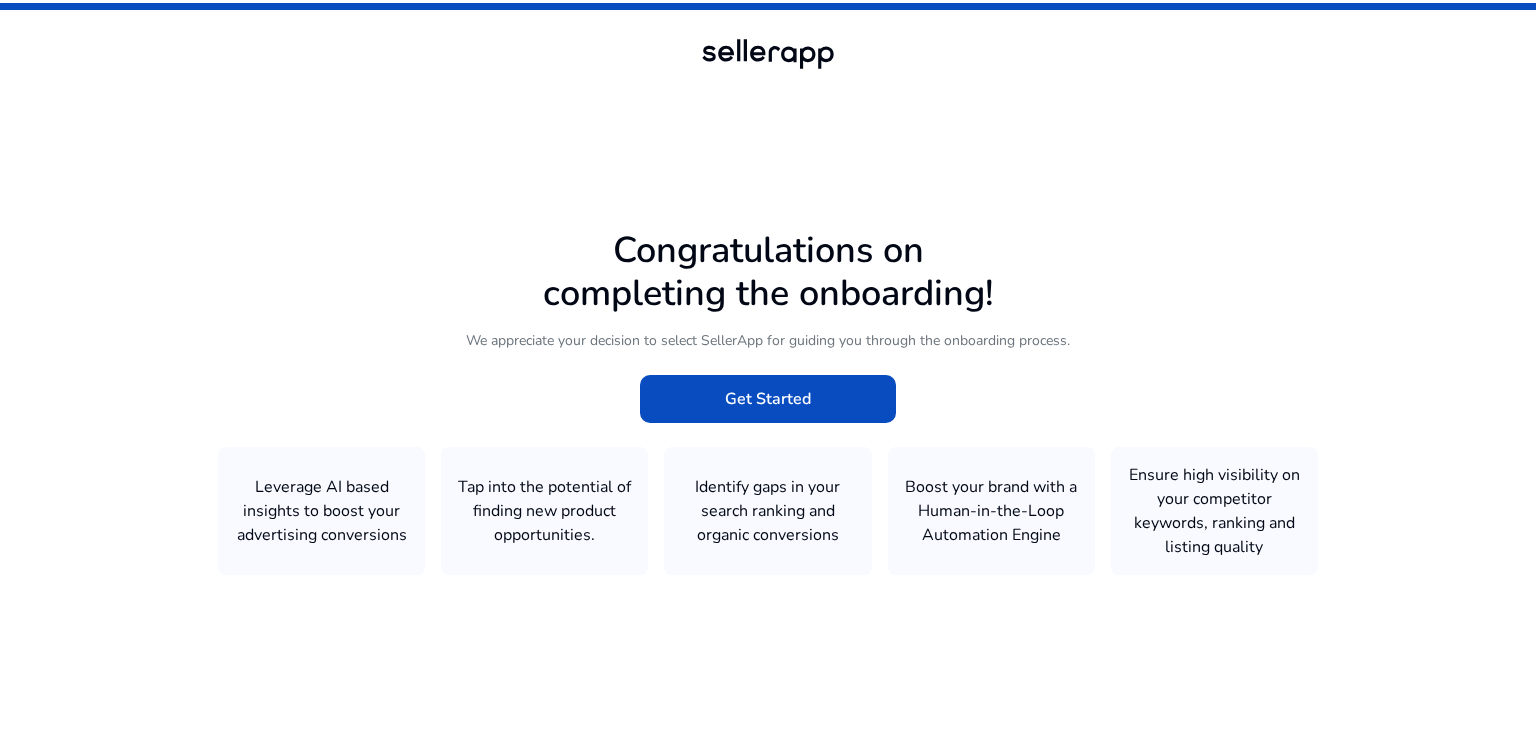 click on "Get Started" 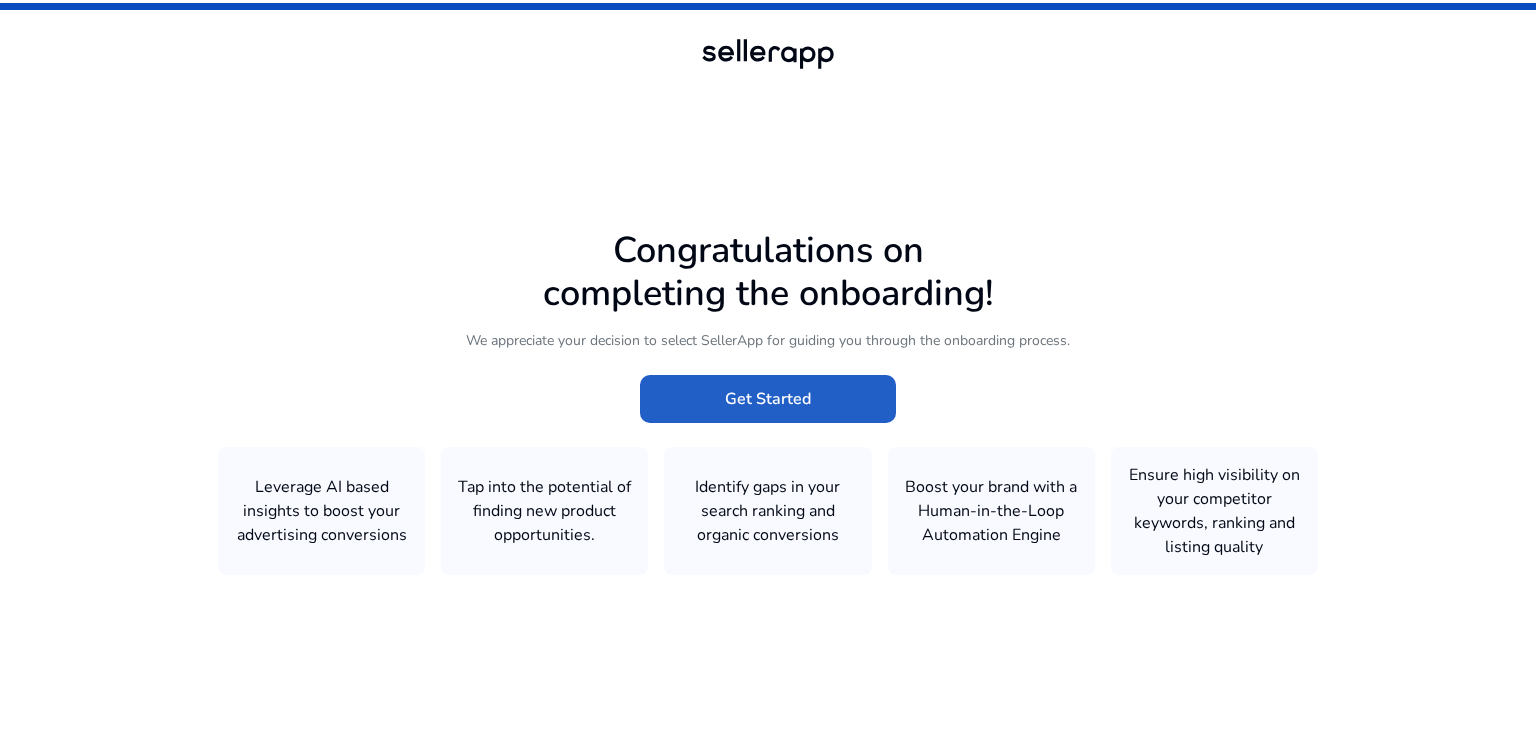 click on "Get Started" 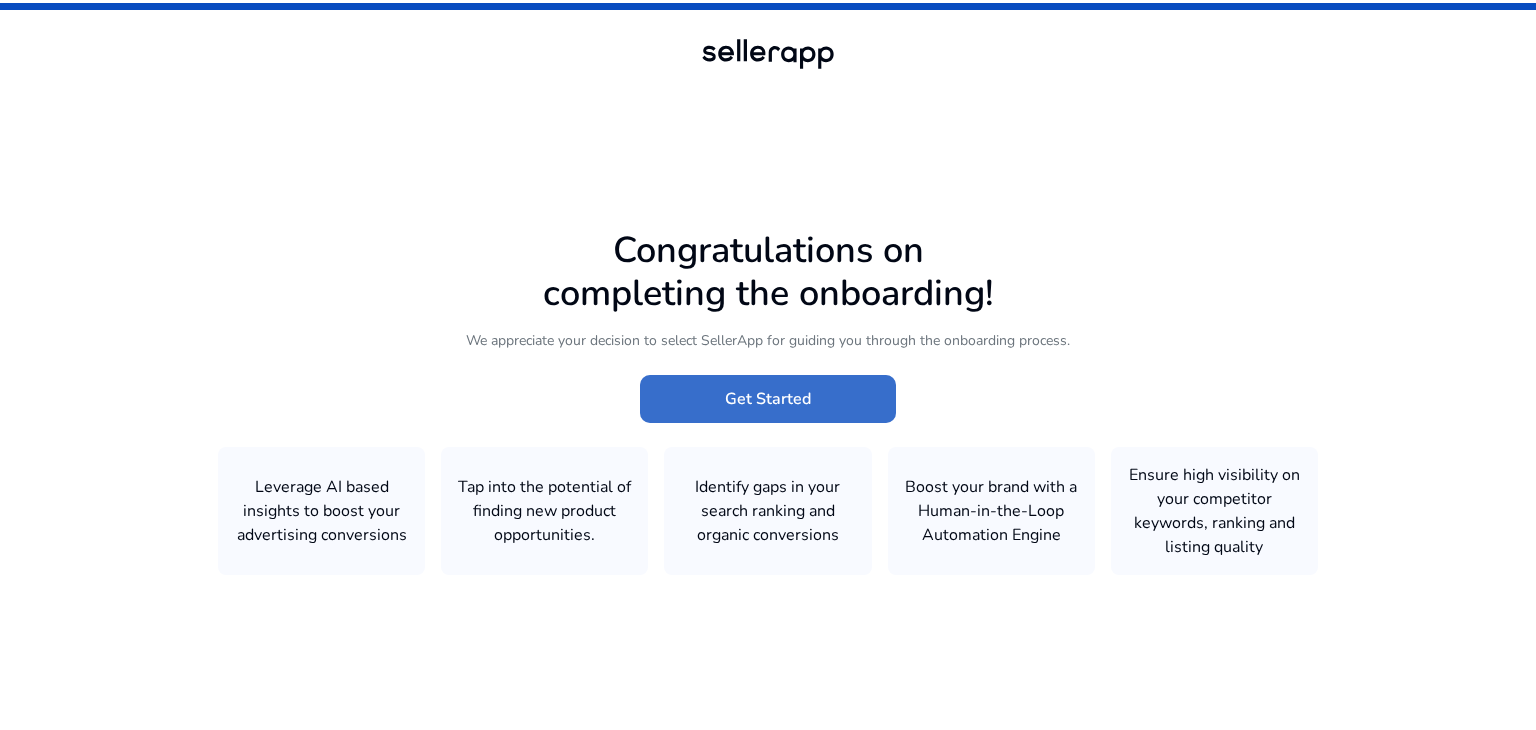 click on "Get Started" 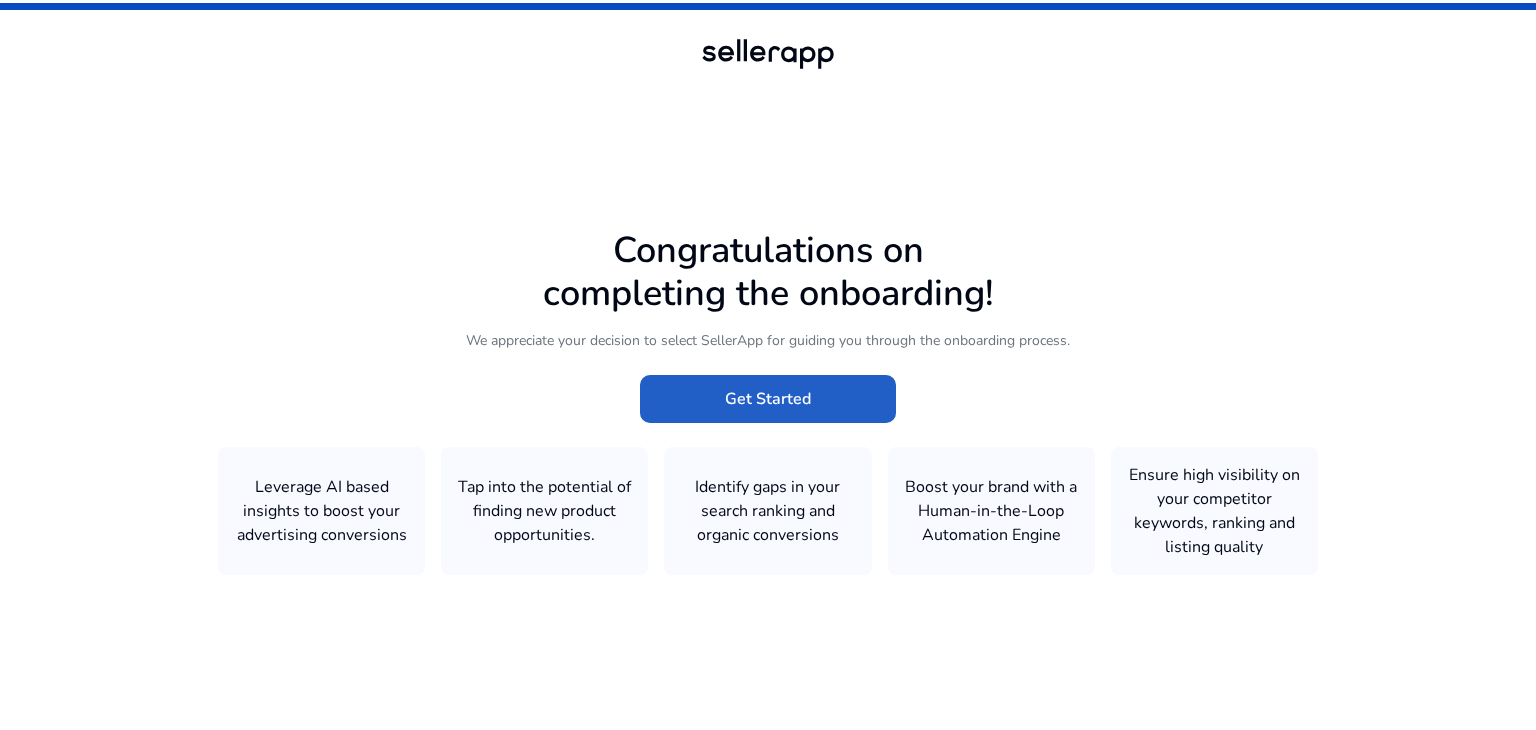 click on "Get Started" 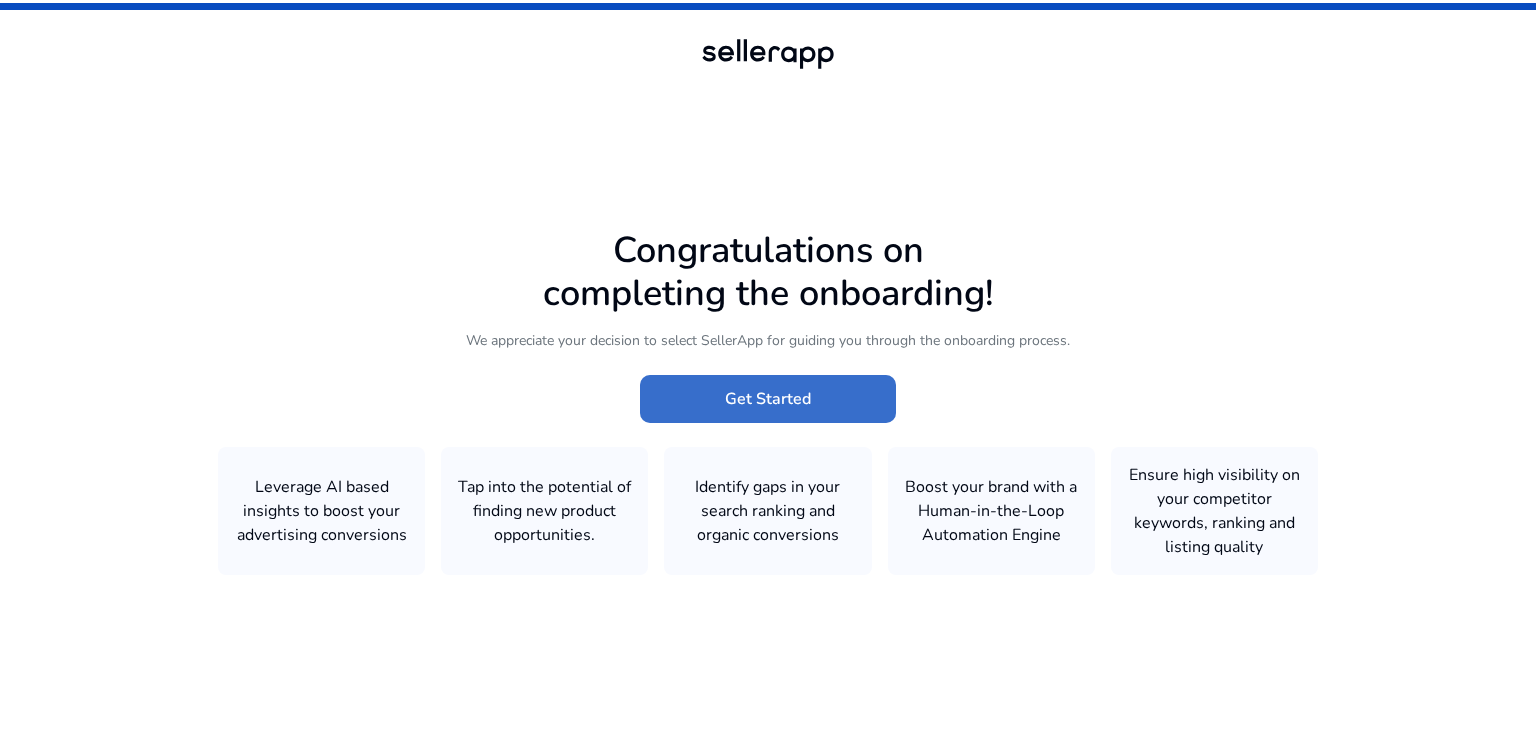 click on "Get Started" 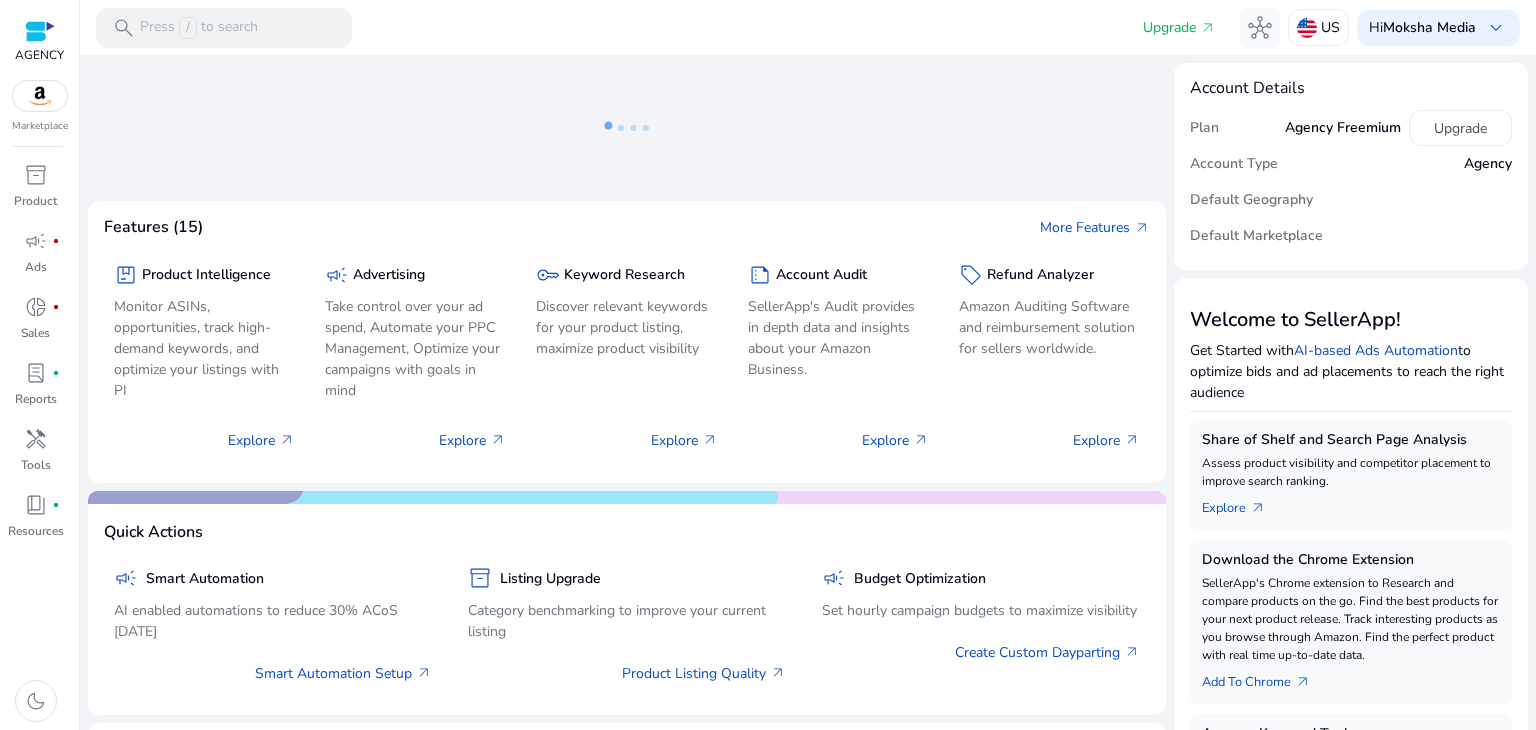 scroll, scrollTop: 0, scrollLeft: 0, axis: both 